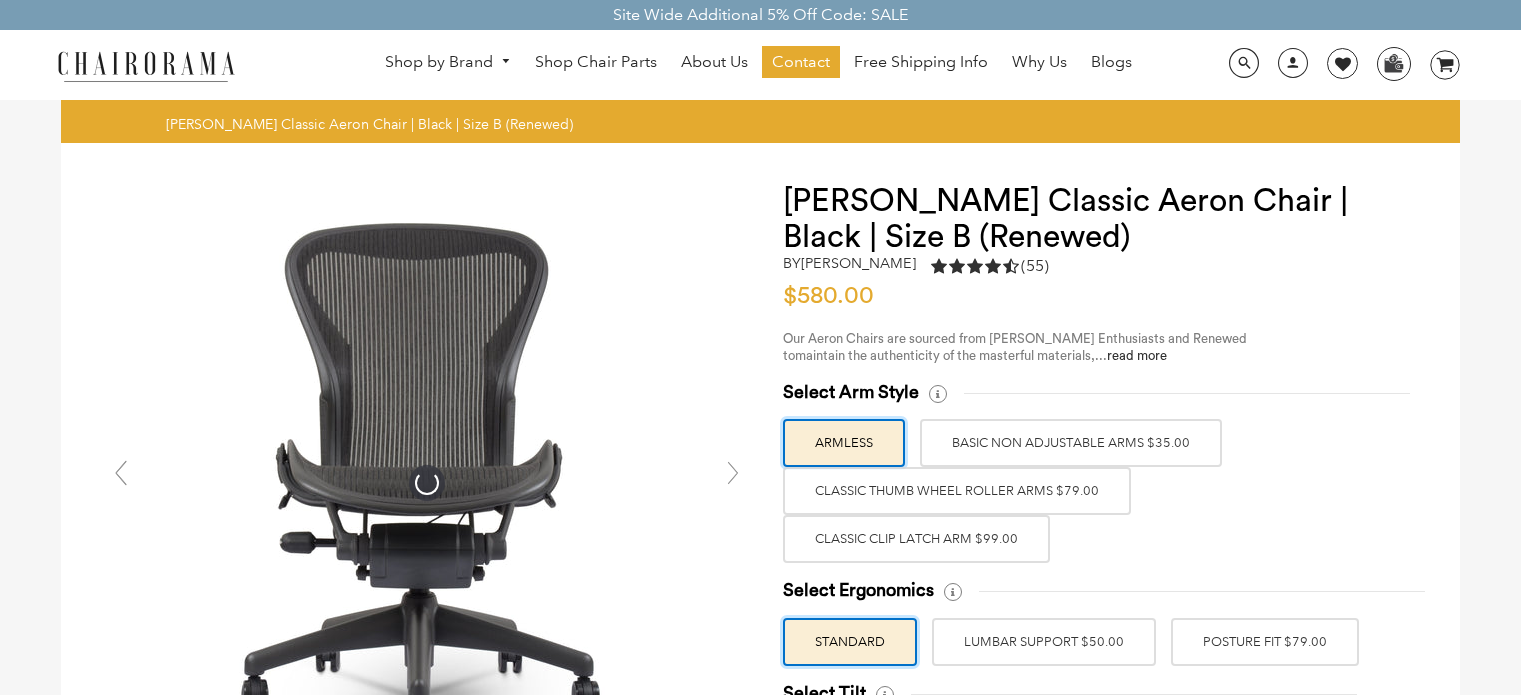 scroll, scrollTop: 0, scrollLeft: 0, axis: both 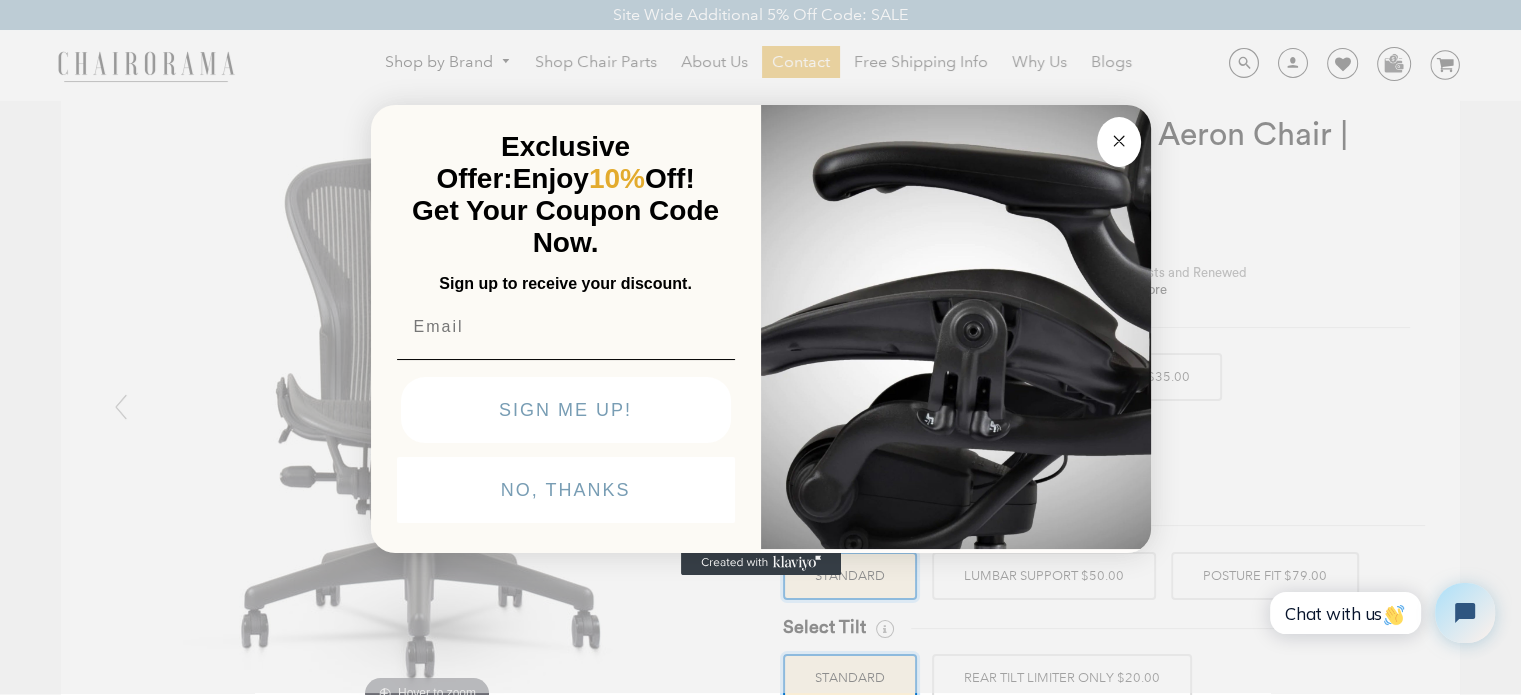 click 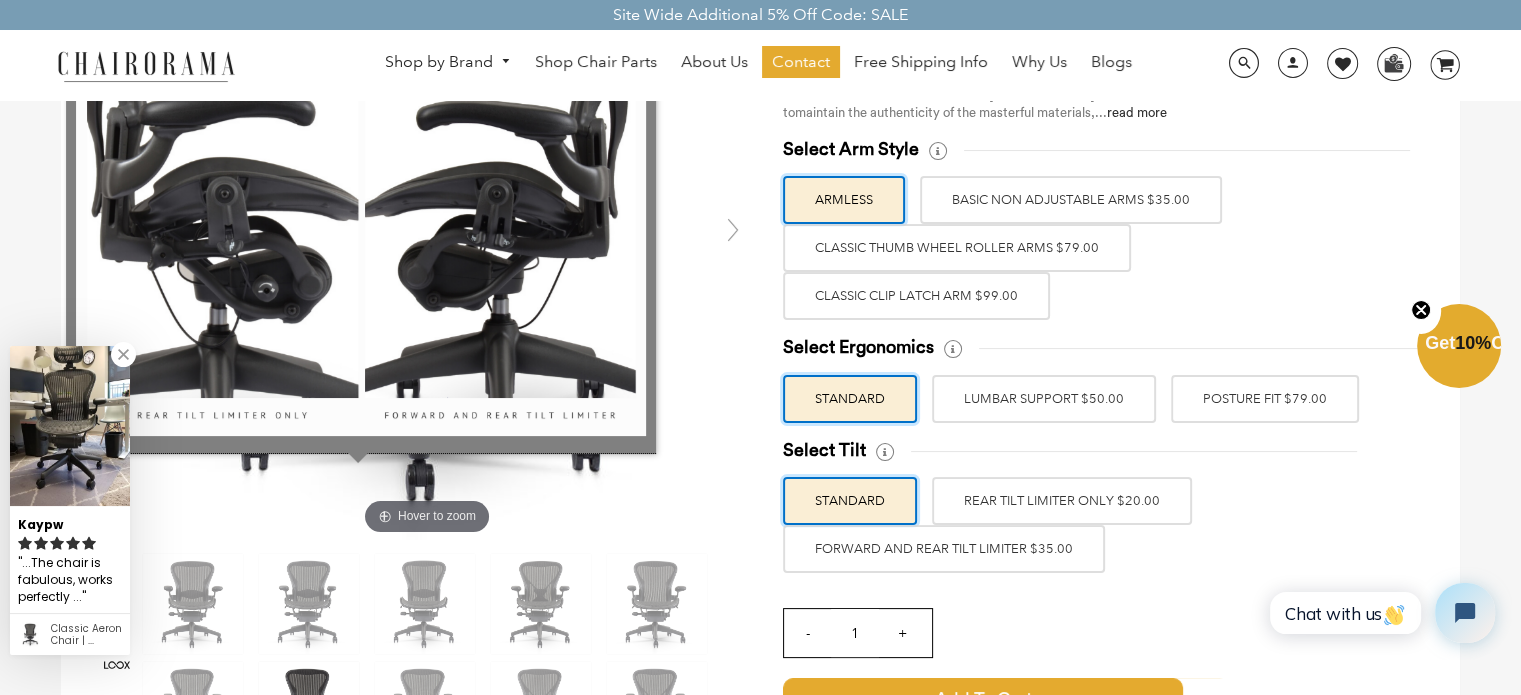 scroll, scrollTop: 242, scrollLeft: 0, axis: vertical 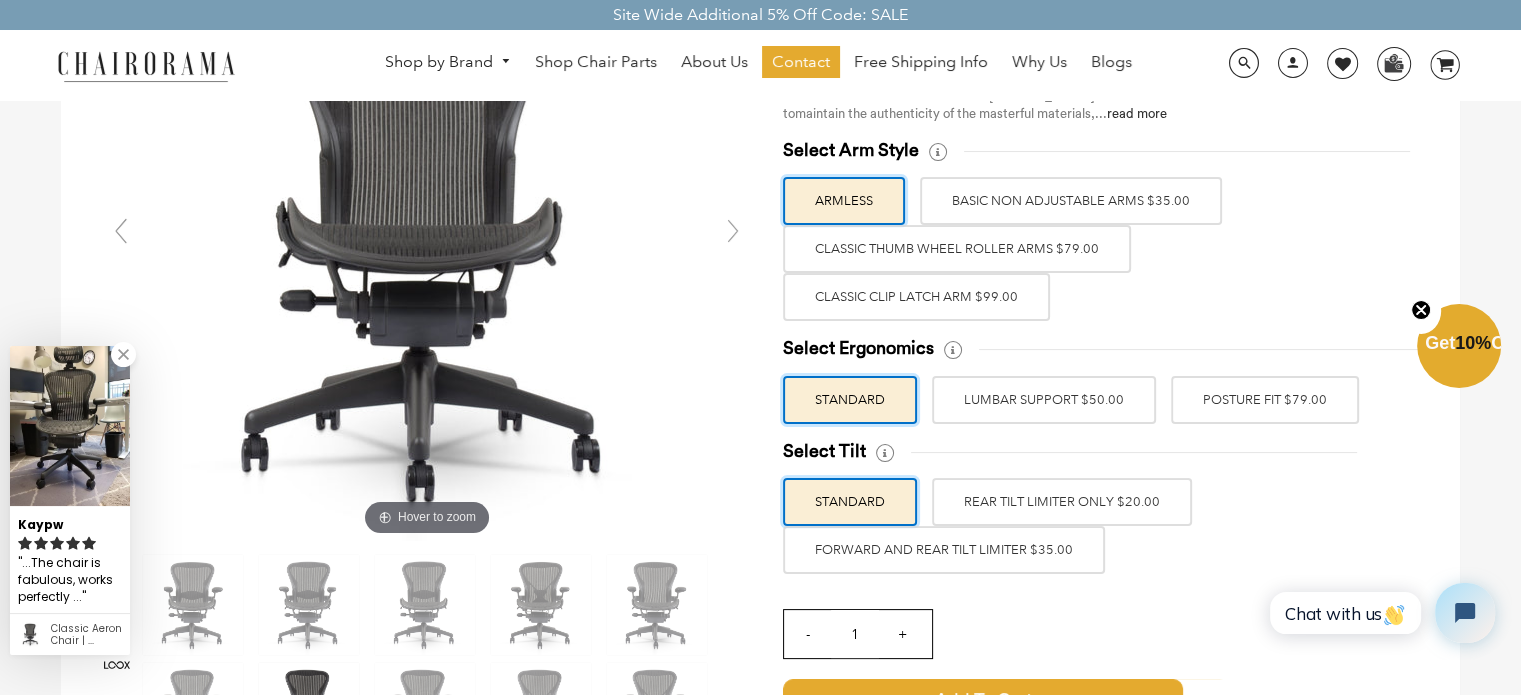 click on "LUMBAR SUPPORT $50.00" at bounding box center (1044, 400) 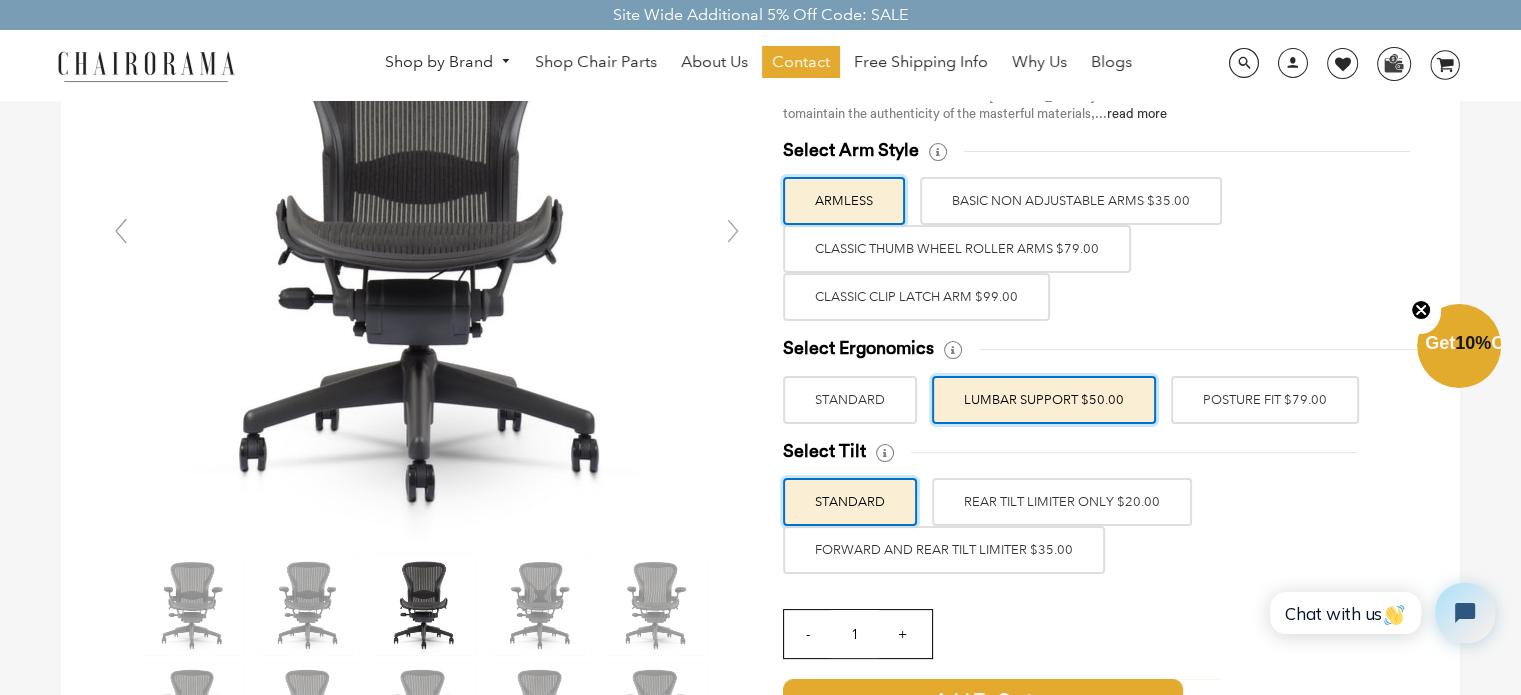 click on "STANDARD" at bounding box center [850, 400] 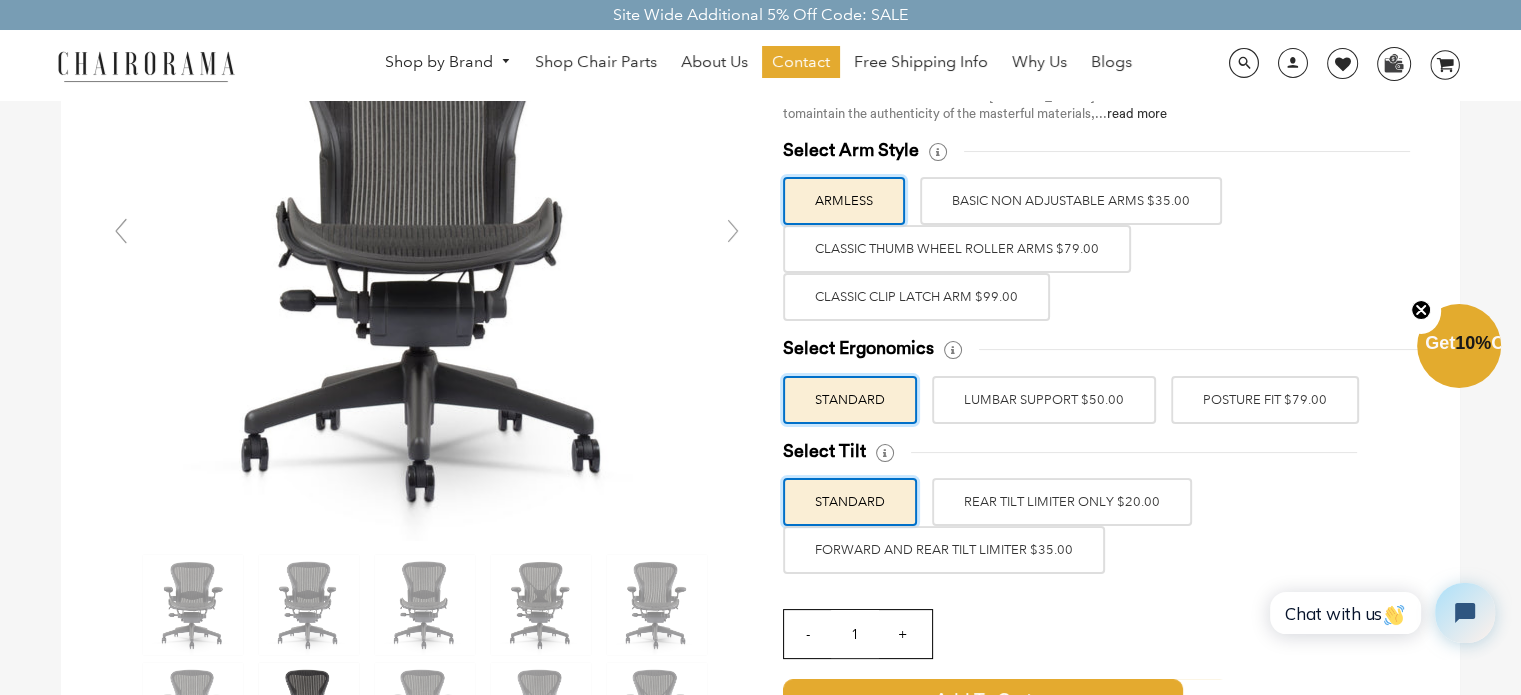 click on "LUMBAR SUPPORT $50.00" at bounding box center [1044, 400] 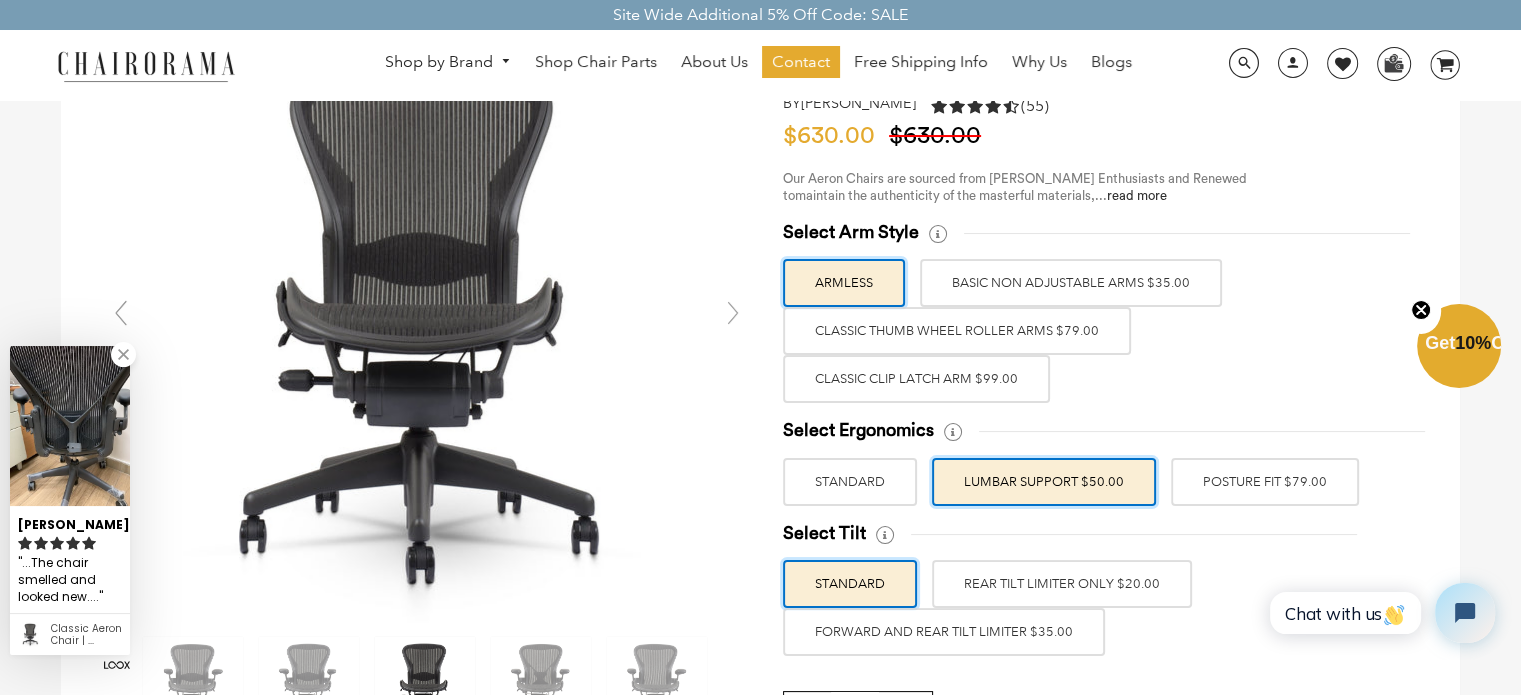 scroll, scrollTop: 154, scrollLeft: 0, axis: vertical 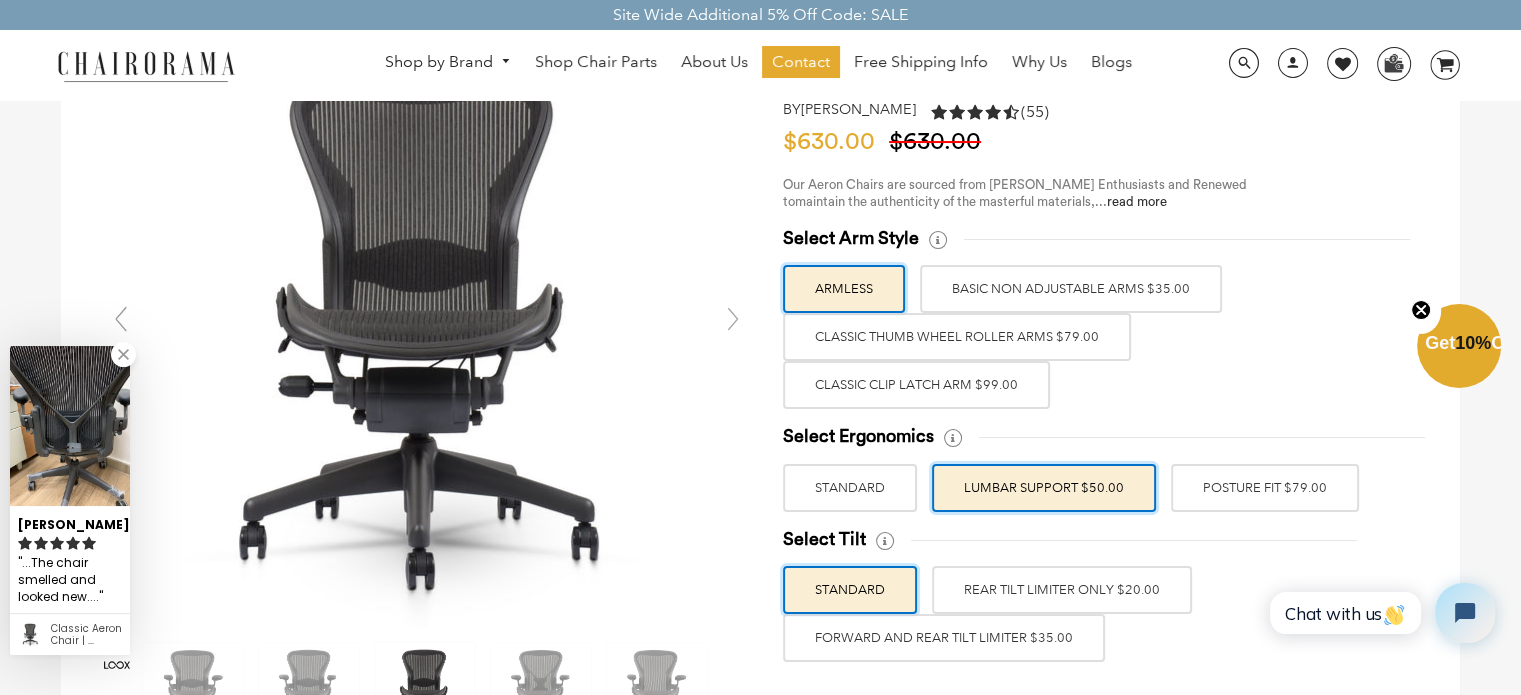 click on "STANDARD" at bounding box center (850, 488) 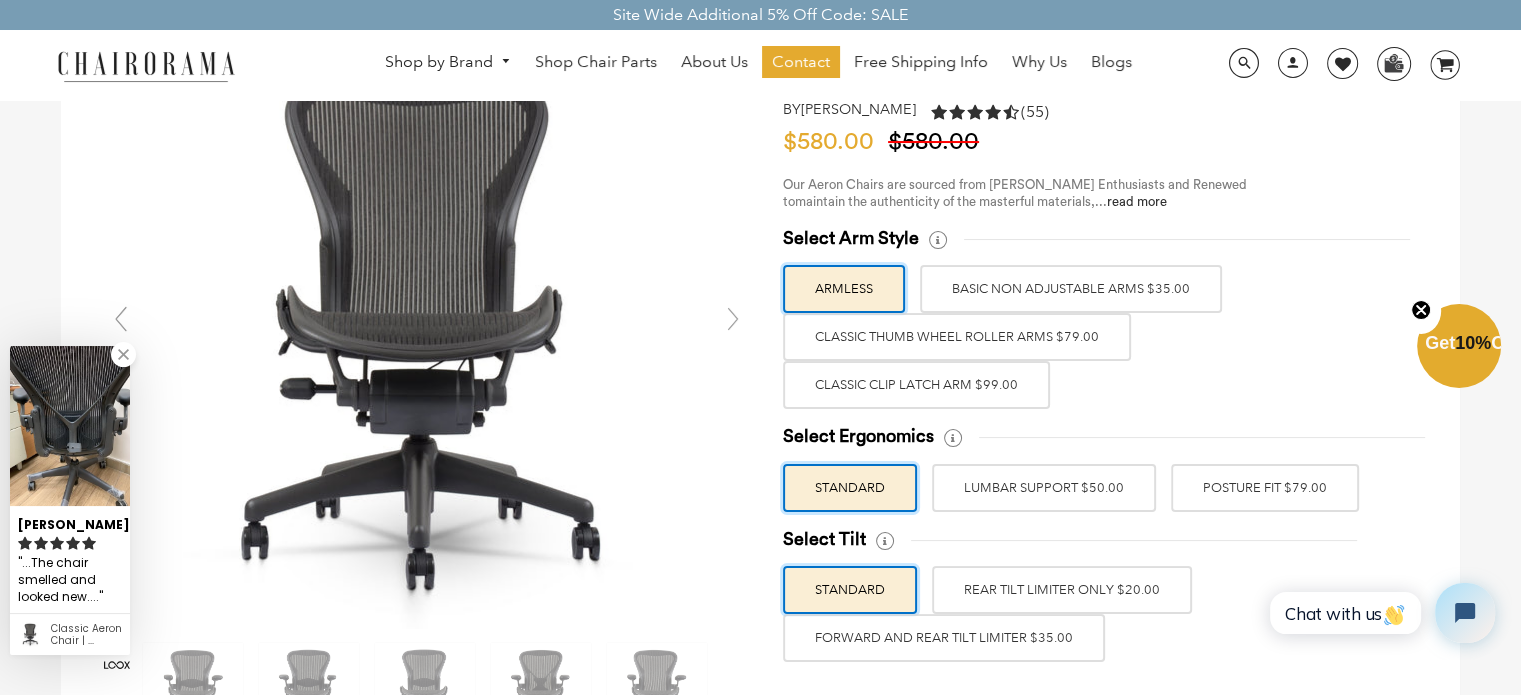 click on "LUMBAR SUPPORT $50.00" at bounding box center [1044, 488] 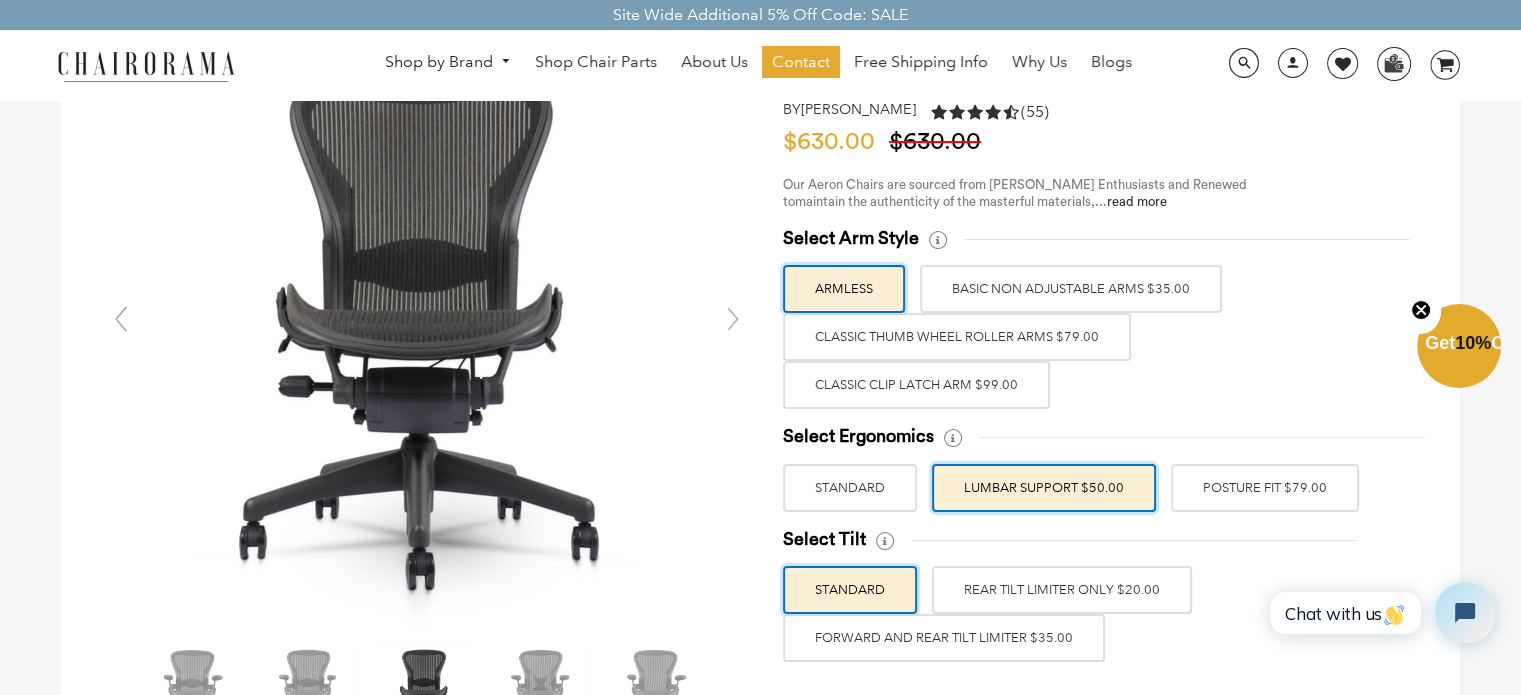 click on "POSTURE FIT $79.00" at bounding box center (1265, 488) 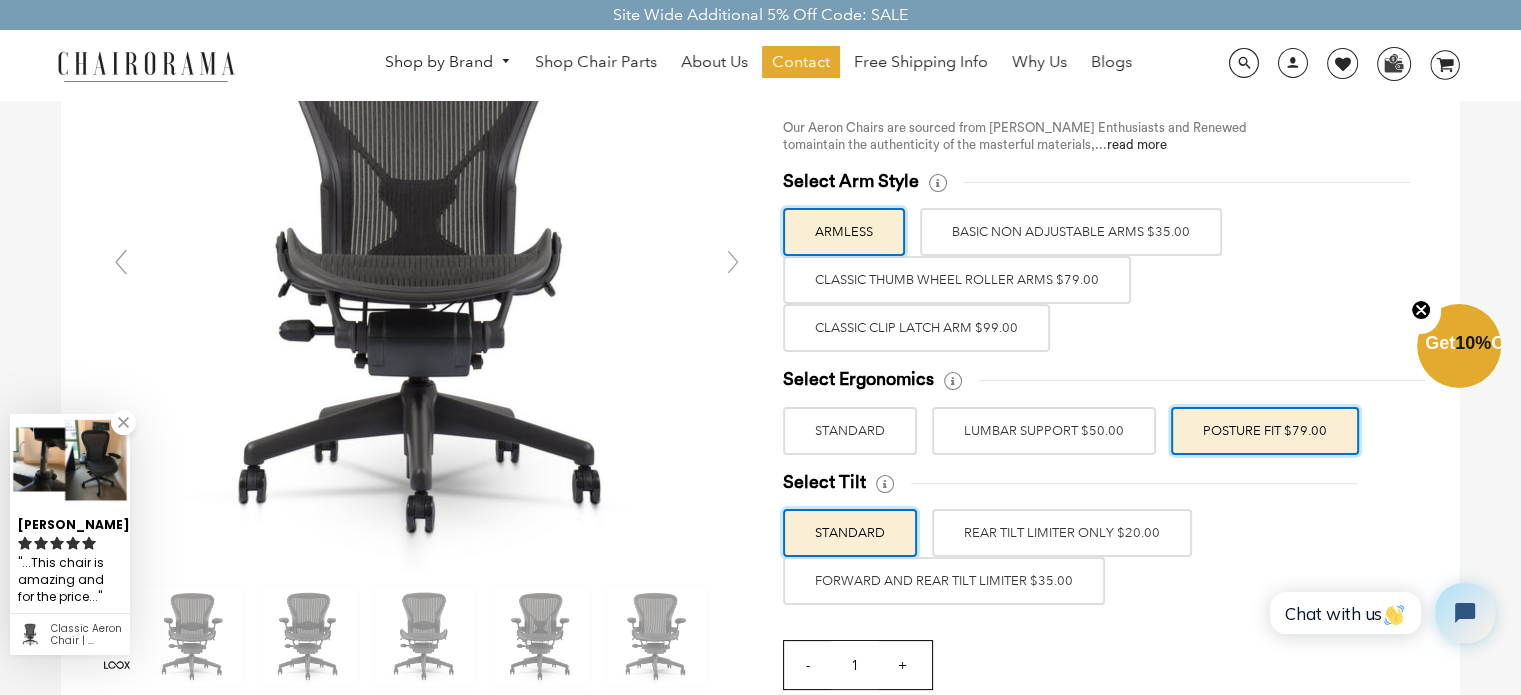 scroll, scrollTop: 223, scrollLeft: 0, axis: vertical 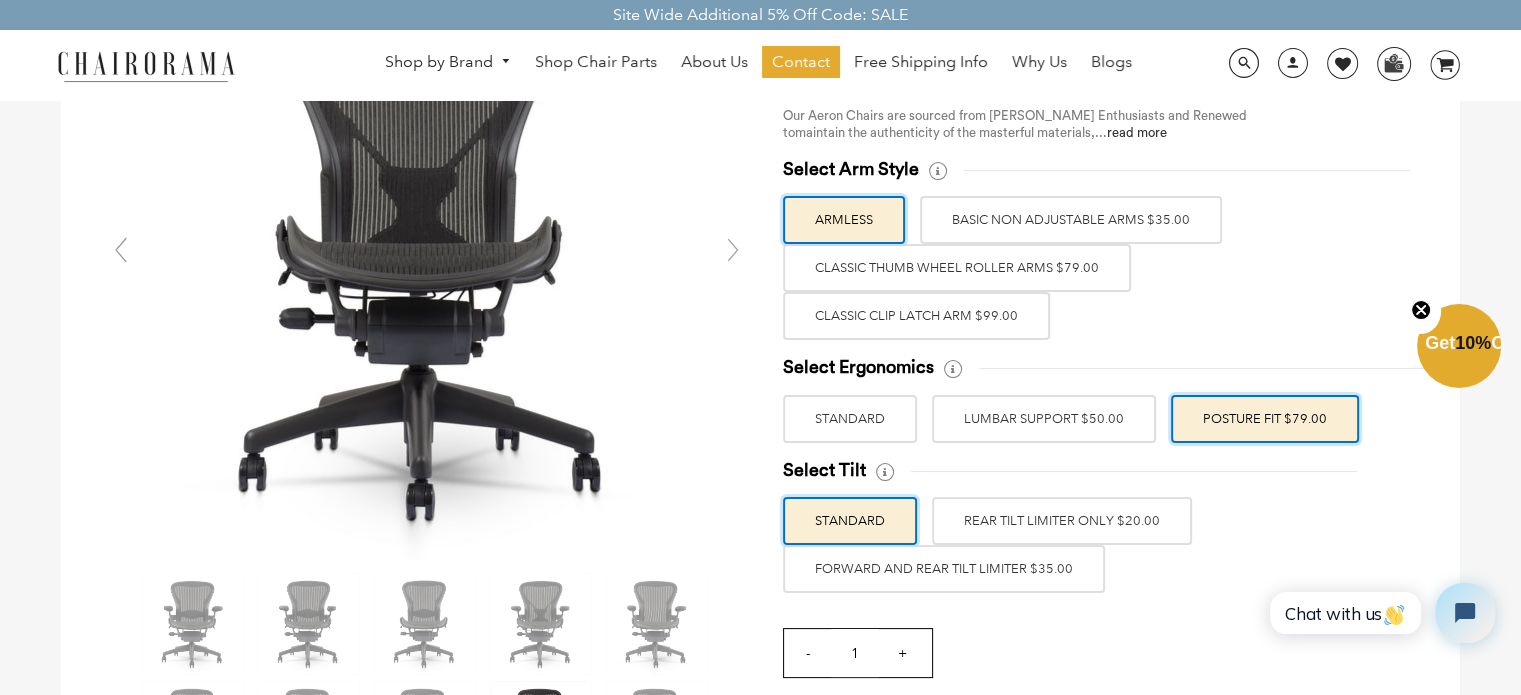 click on "REAR TILT LIMITER ONLY $20.00" at bounding box center (1062, 521) 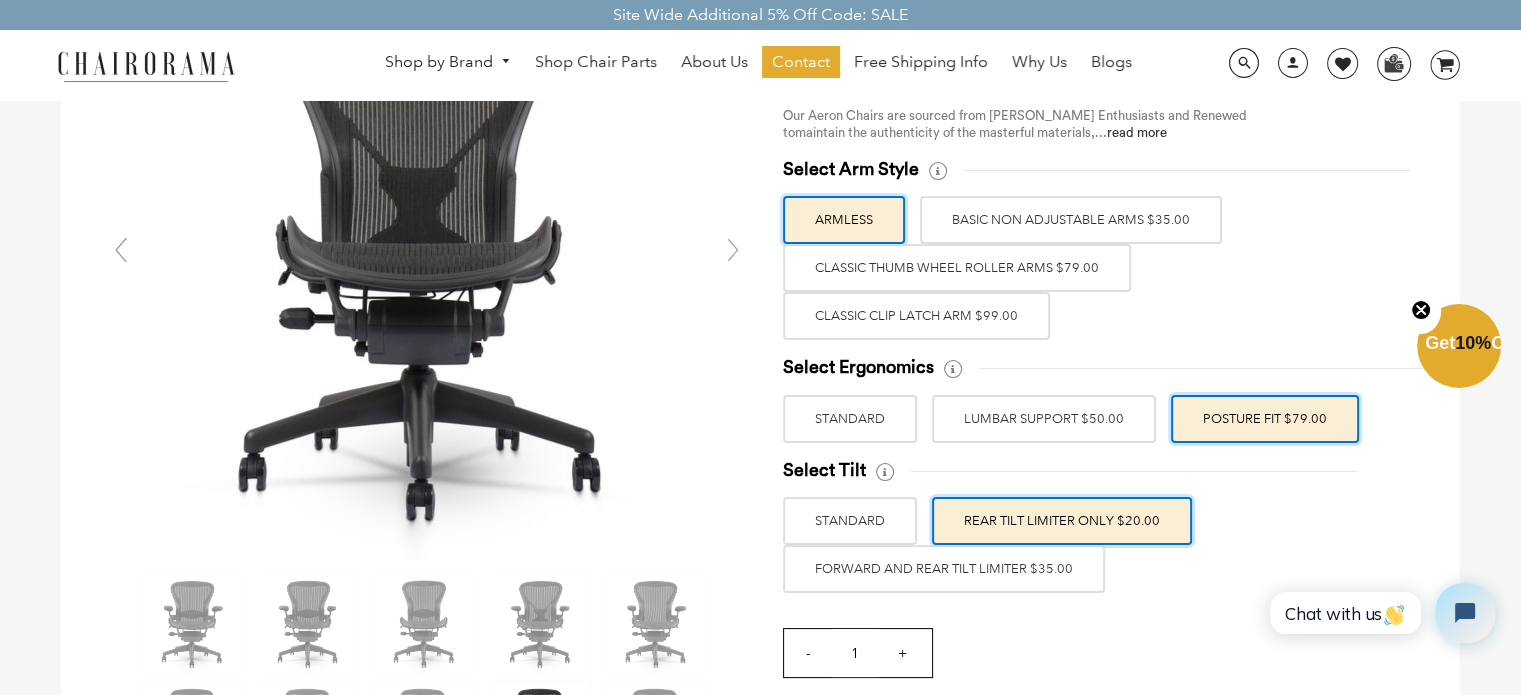 click on "REAR TILT LIMITER ONLY $20.00" at bounding box center [1062, 521] 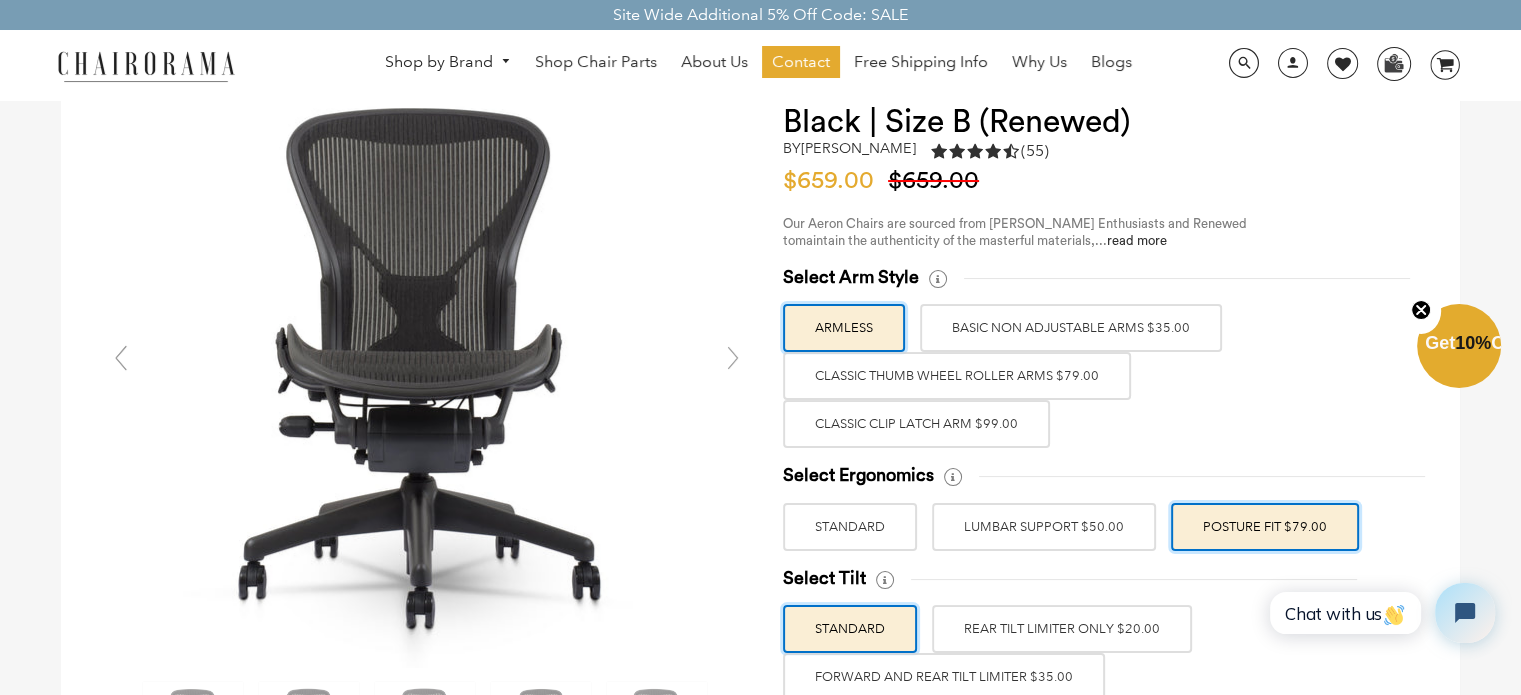 scroll, scrollTop: 111, scrollLeft: 0, axis: vertical 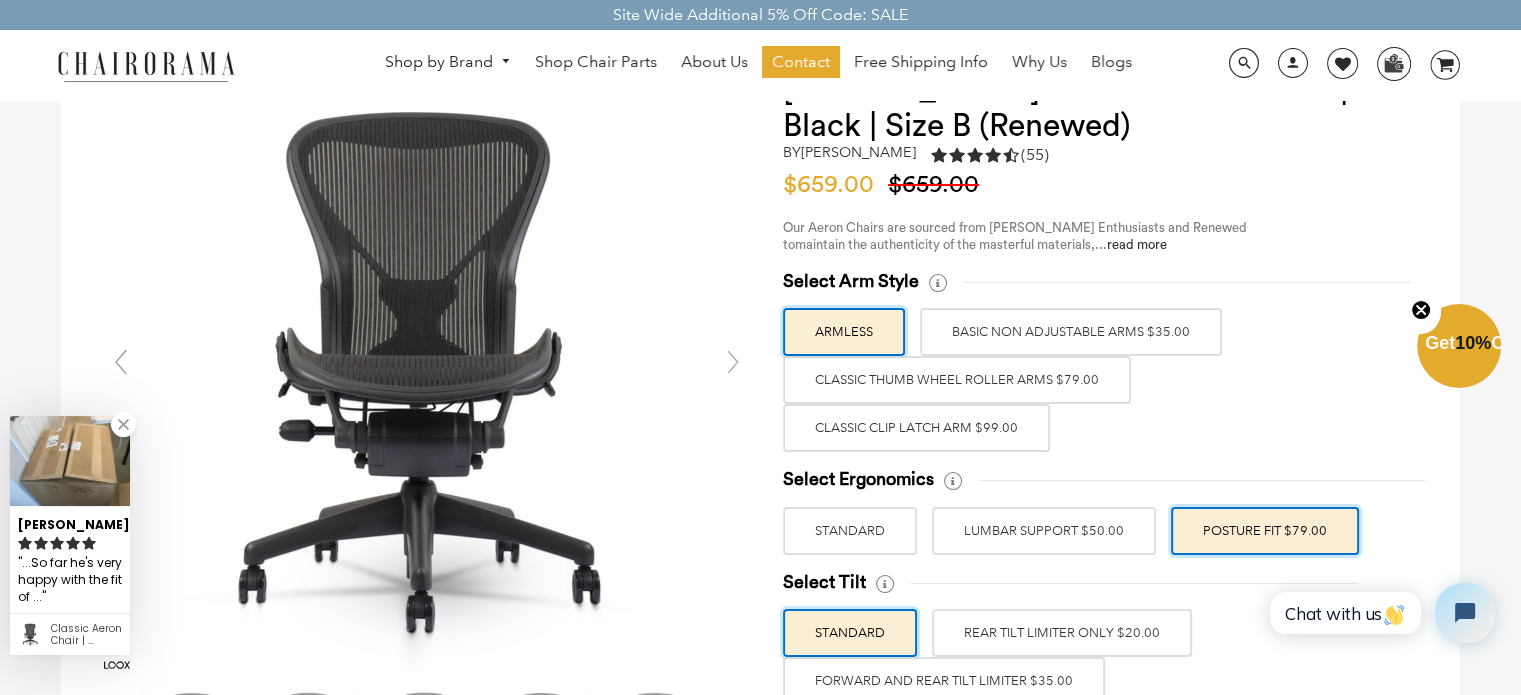 click on "REAR TILT LIMITER ONLY $20.00" at bounding box center [1062, 633] 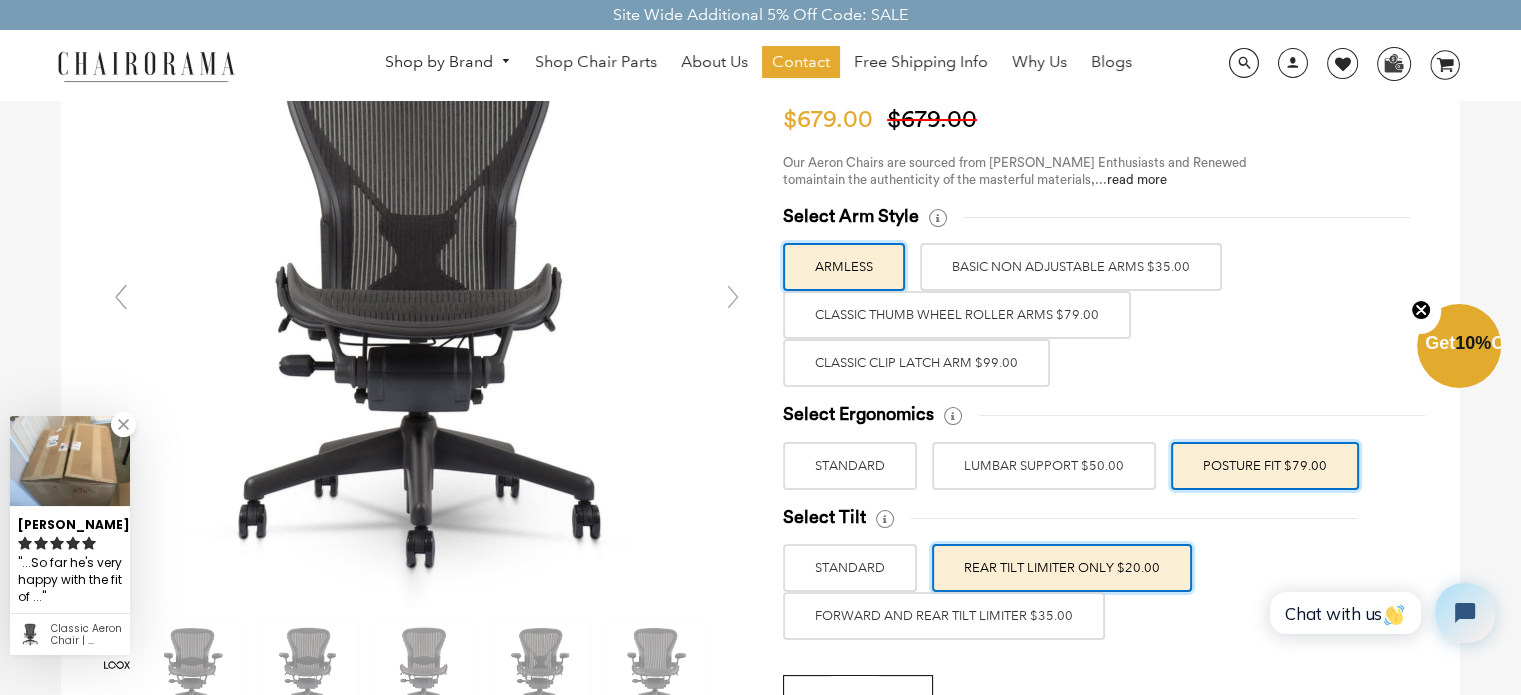 scroll, scrollTop: 179, scrollLeft: 0, axis: vertical 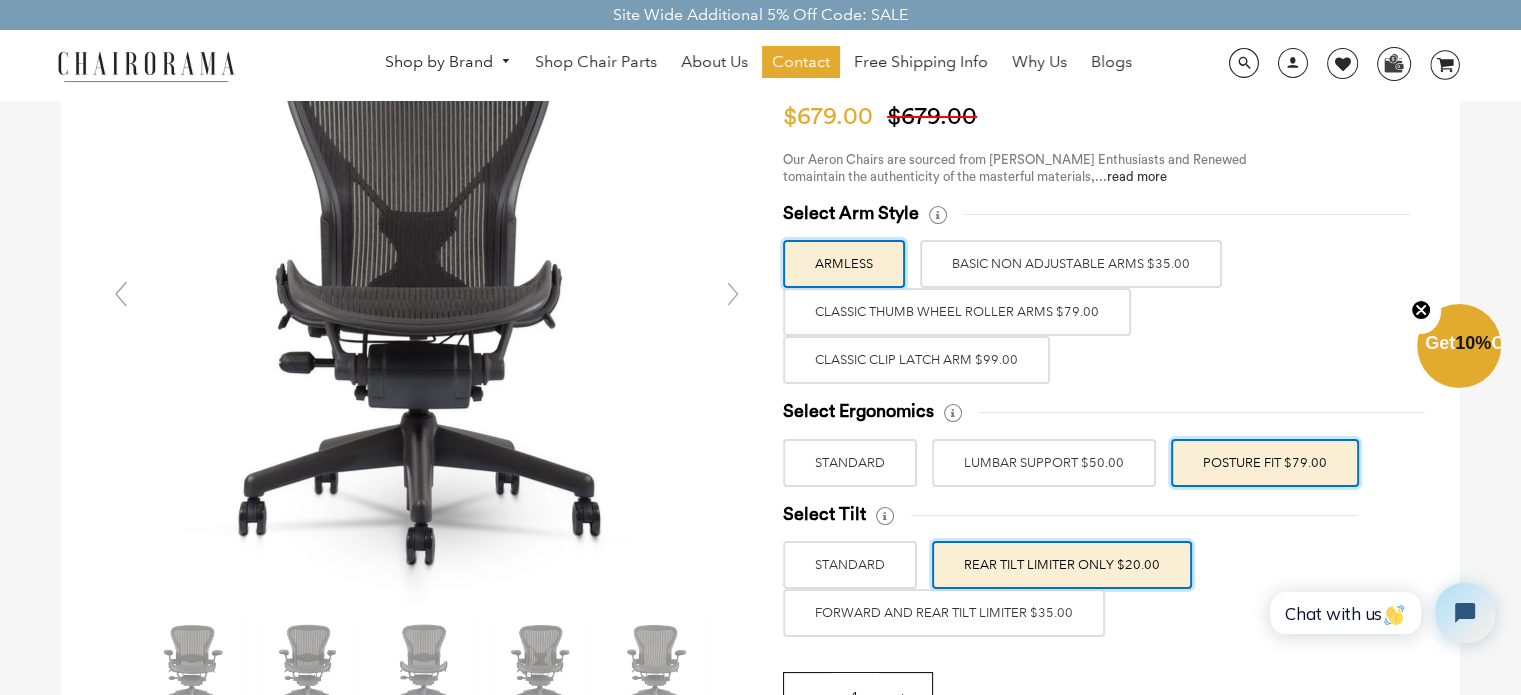 click on "FORWARD AND REAR TILT LIMITER $35.00" at bounding box center [944, 613] 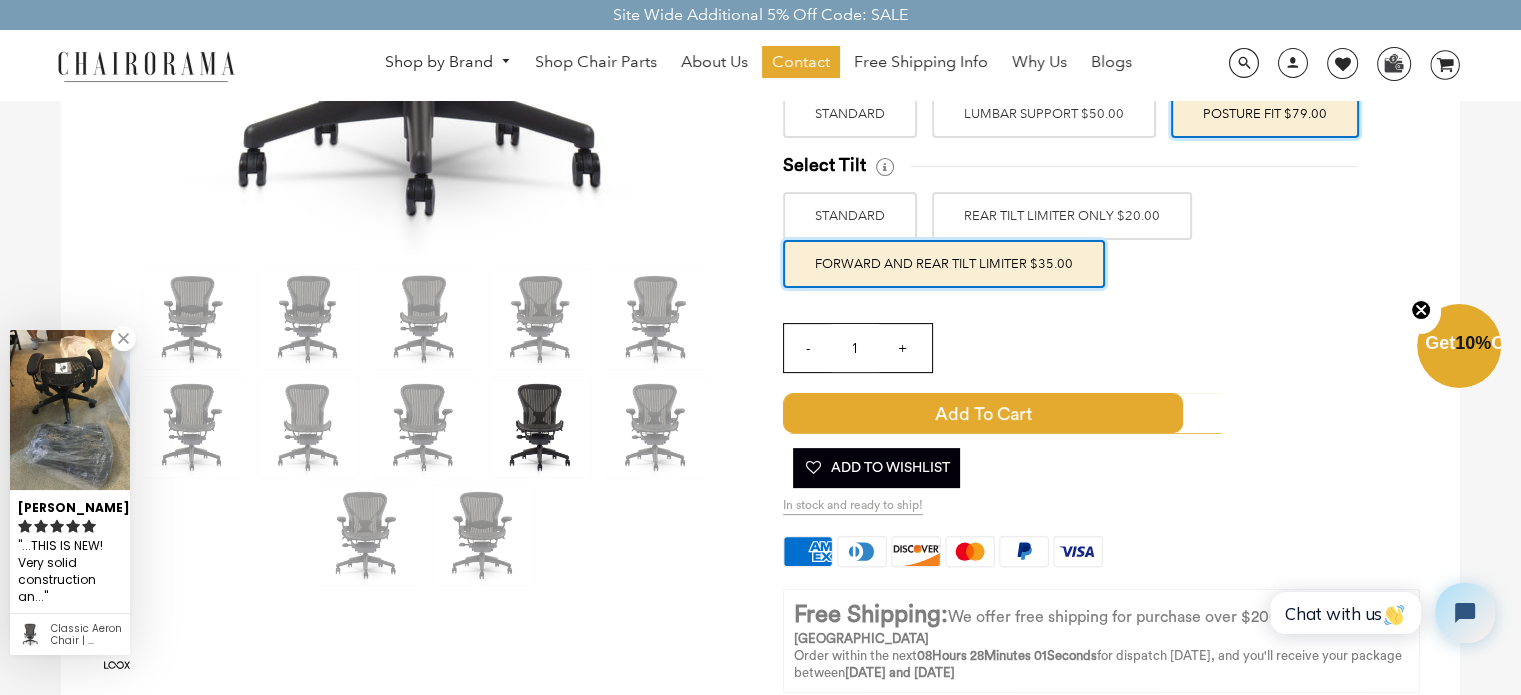 scroll, scrollTop: 530, scrollLeft: 0, axis: vertical 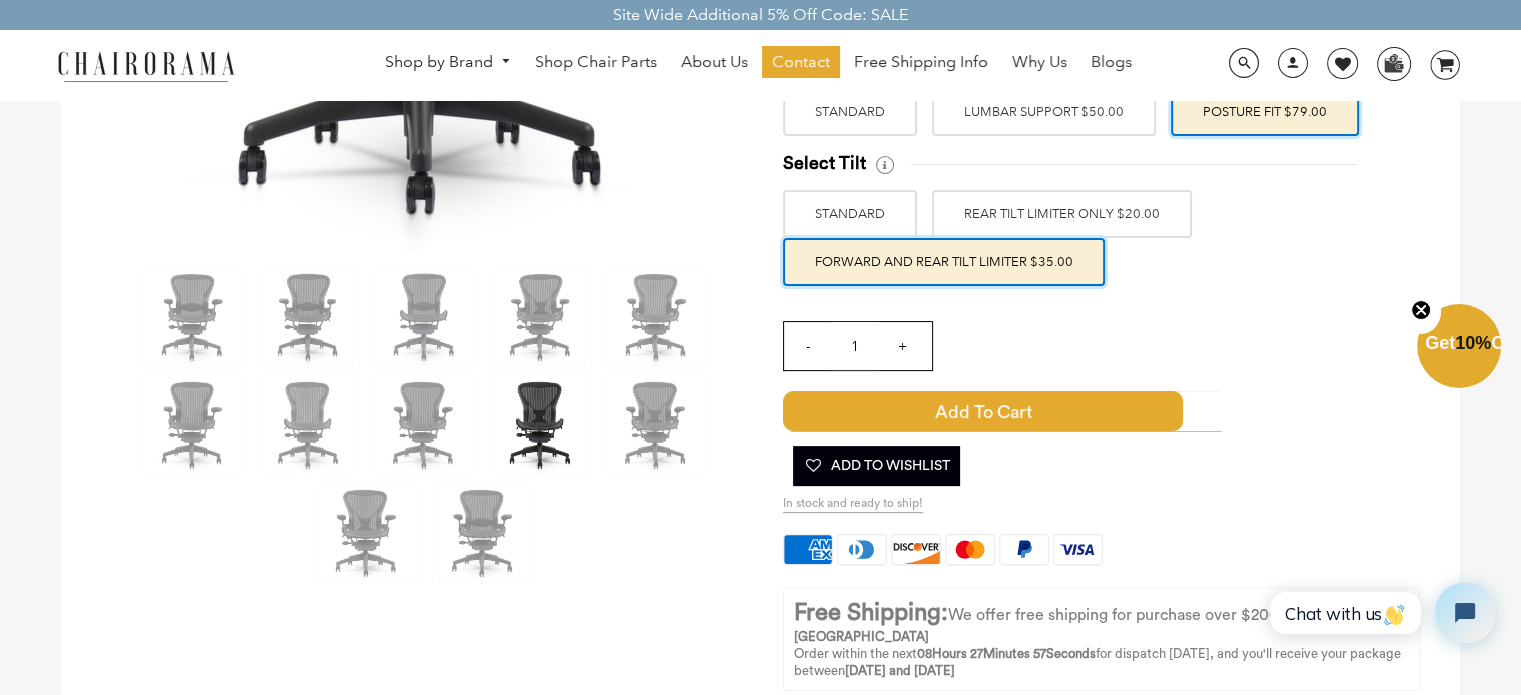 click on "STANDARD" at bounding box center [850, 214] 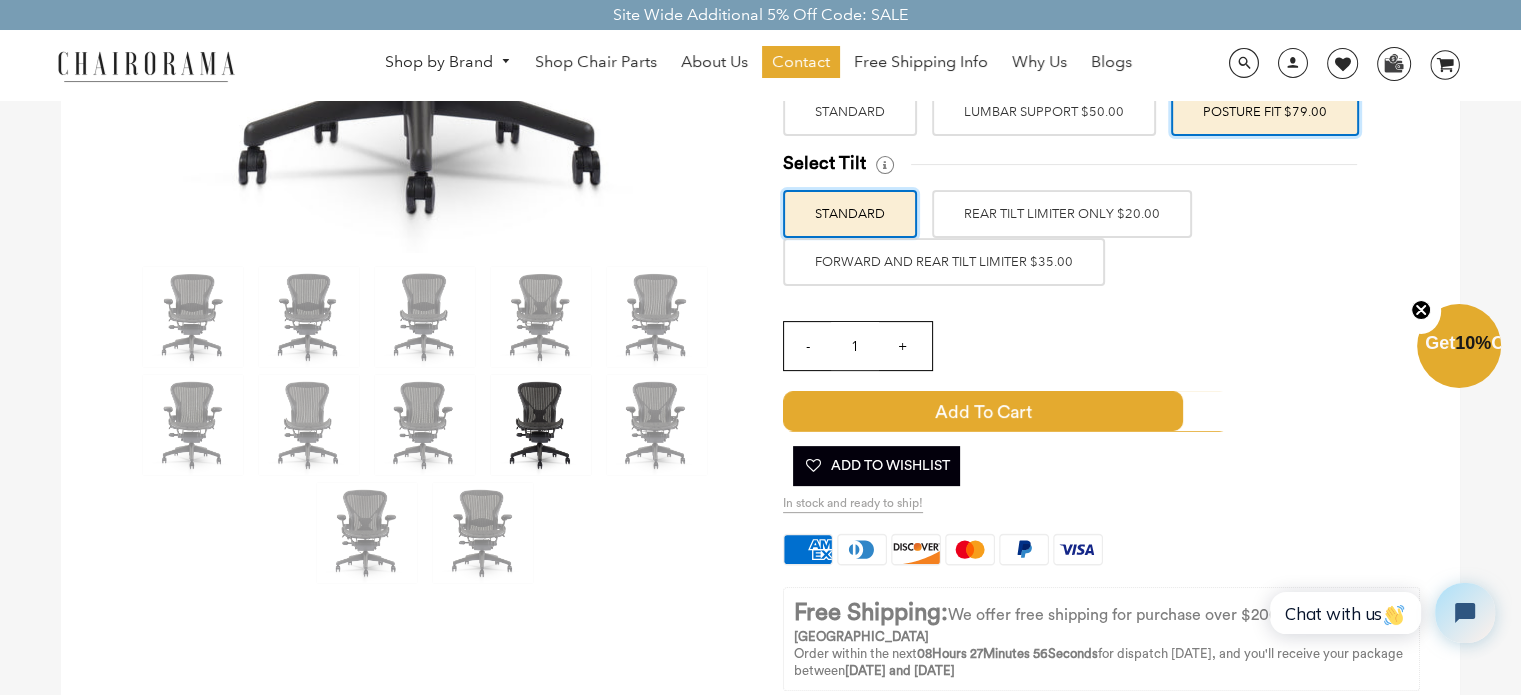 click on "FORWARD AND REAR TILT LIMITER $35.00" at bounding box center (944, 262) 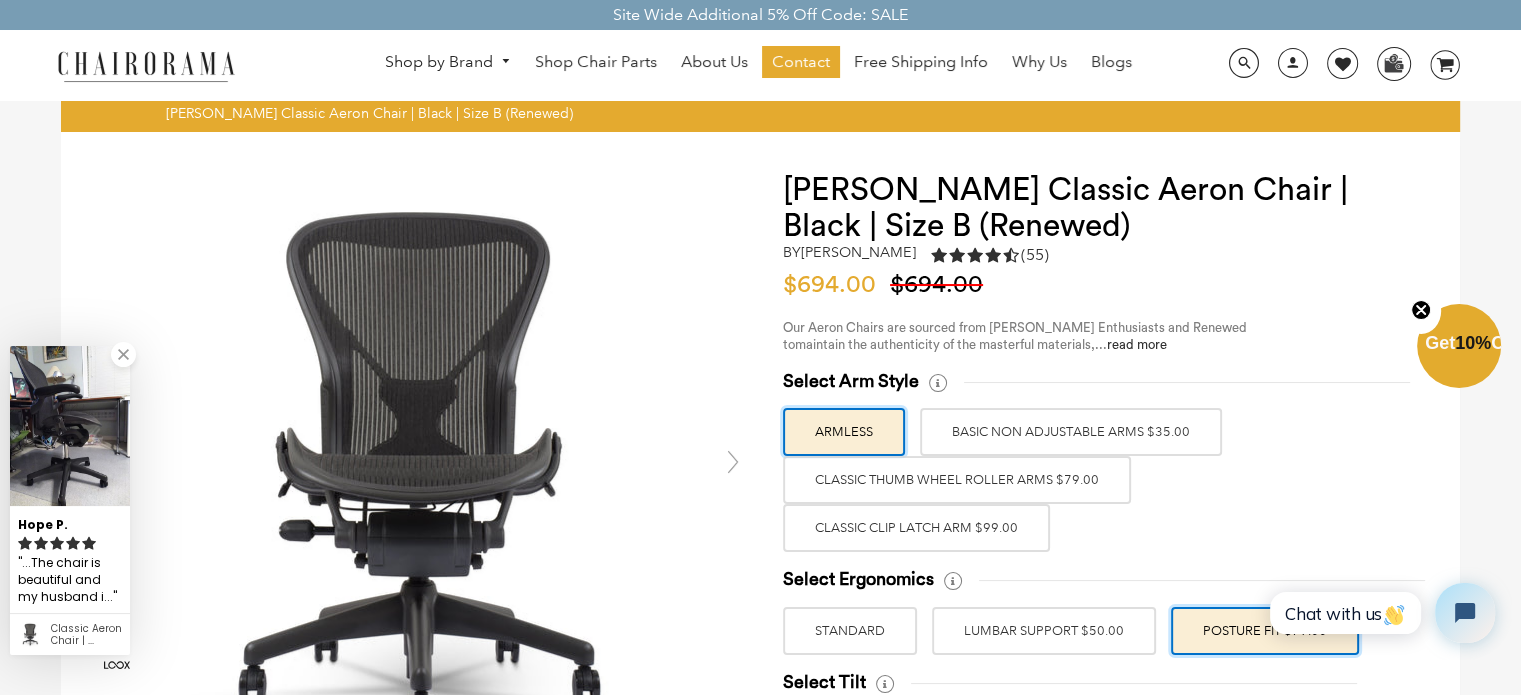 scroll, scrollTop: 10, scrollLeft: 0, axis: vertical 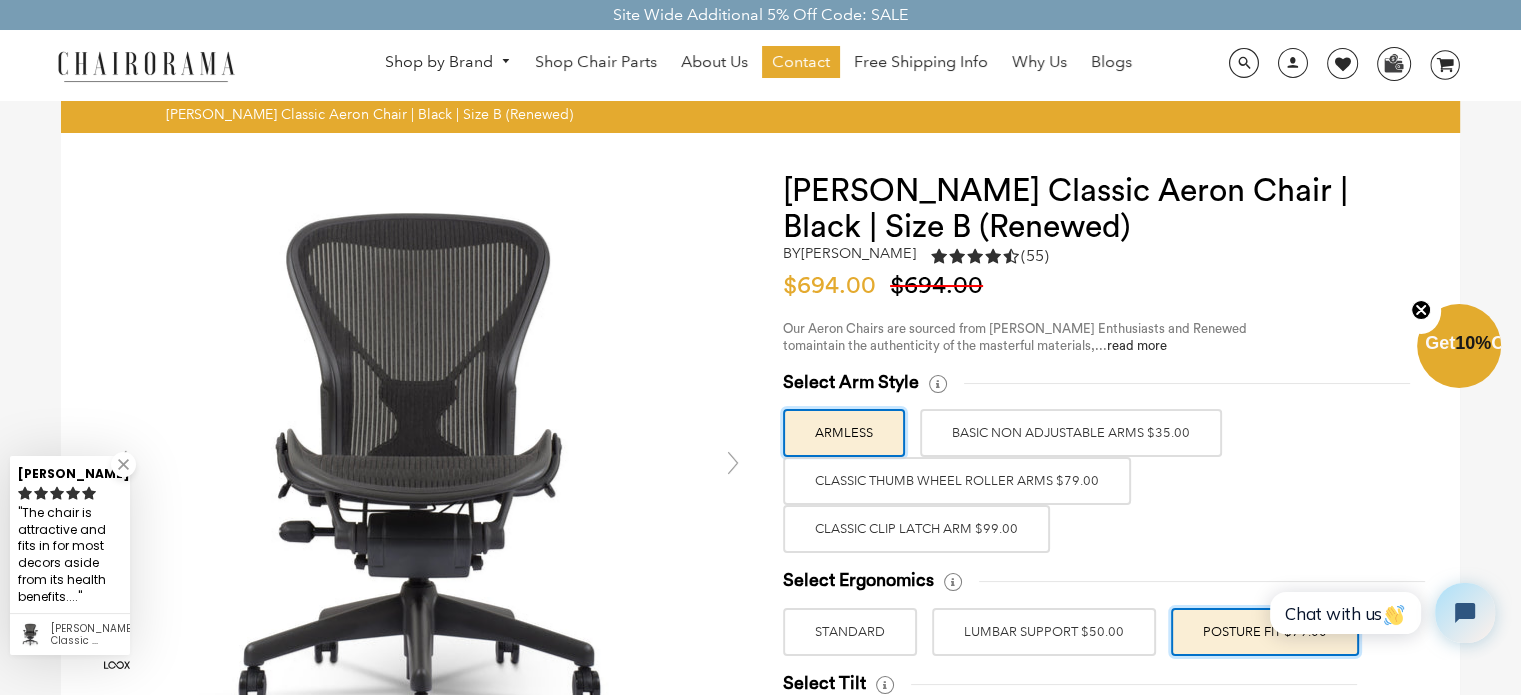 click on "BASIC NON ADJUSTABLE ARMS $35.00" at bounding box center [1071, 433] 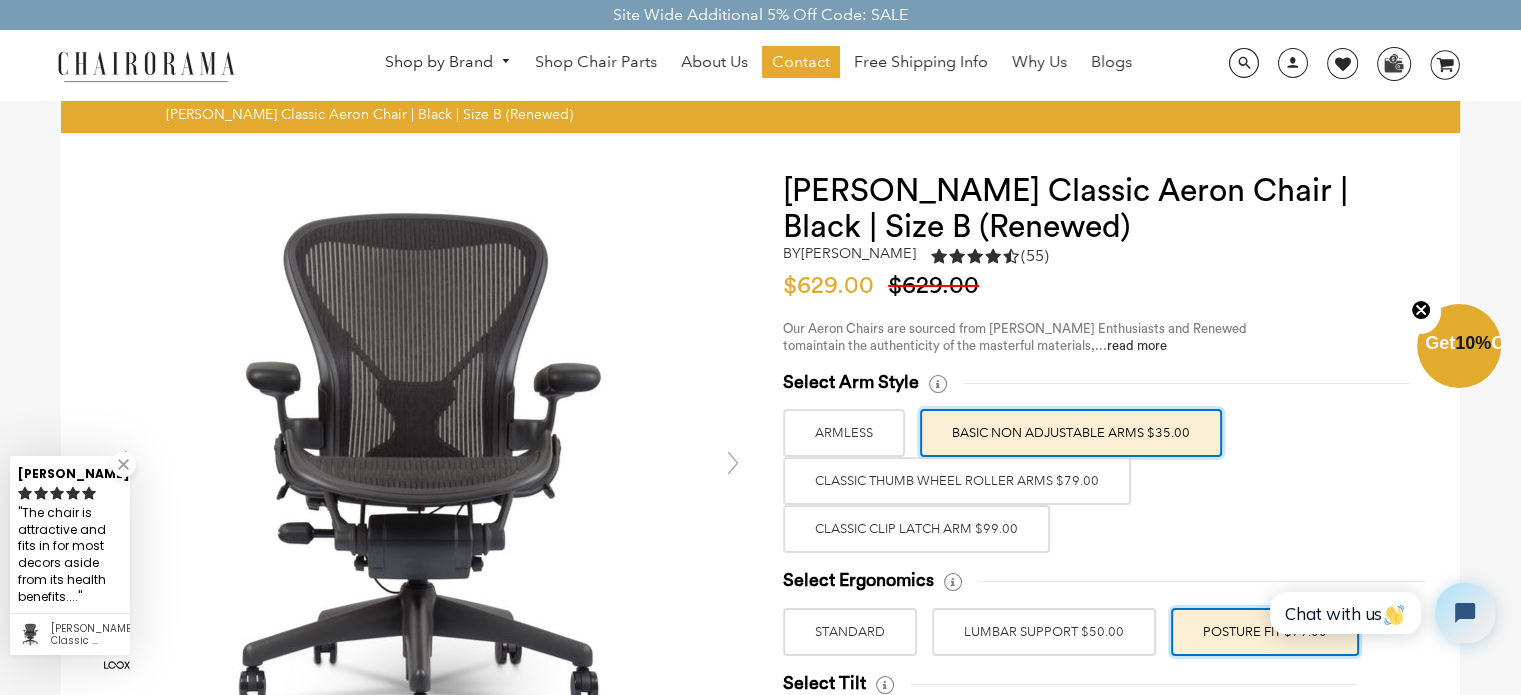 click on "ARMLESS" at bounding box center [844, 433] 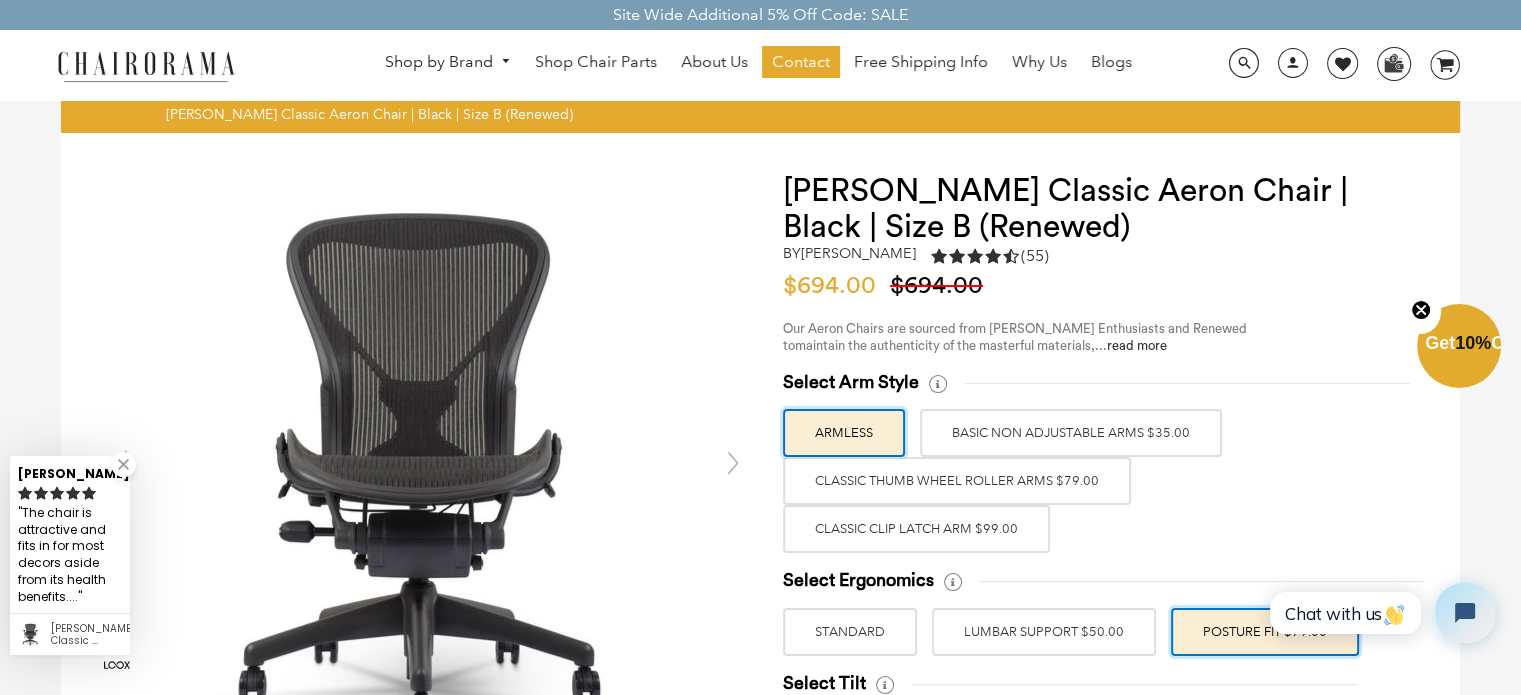 click on "BASIC NON ADJUSTABLE ARMS $35.00" at bounding box center (1071, 433) 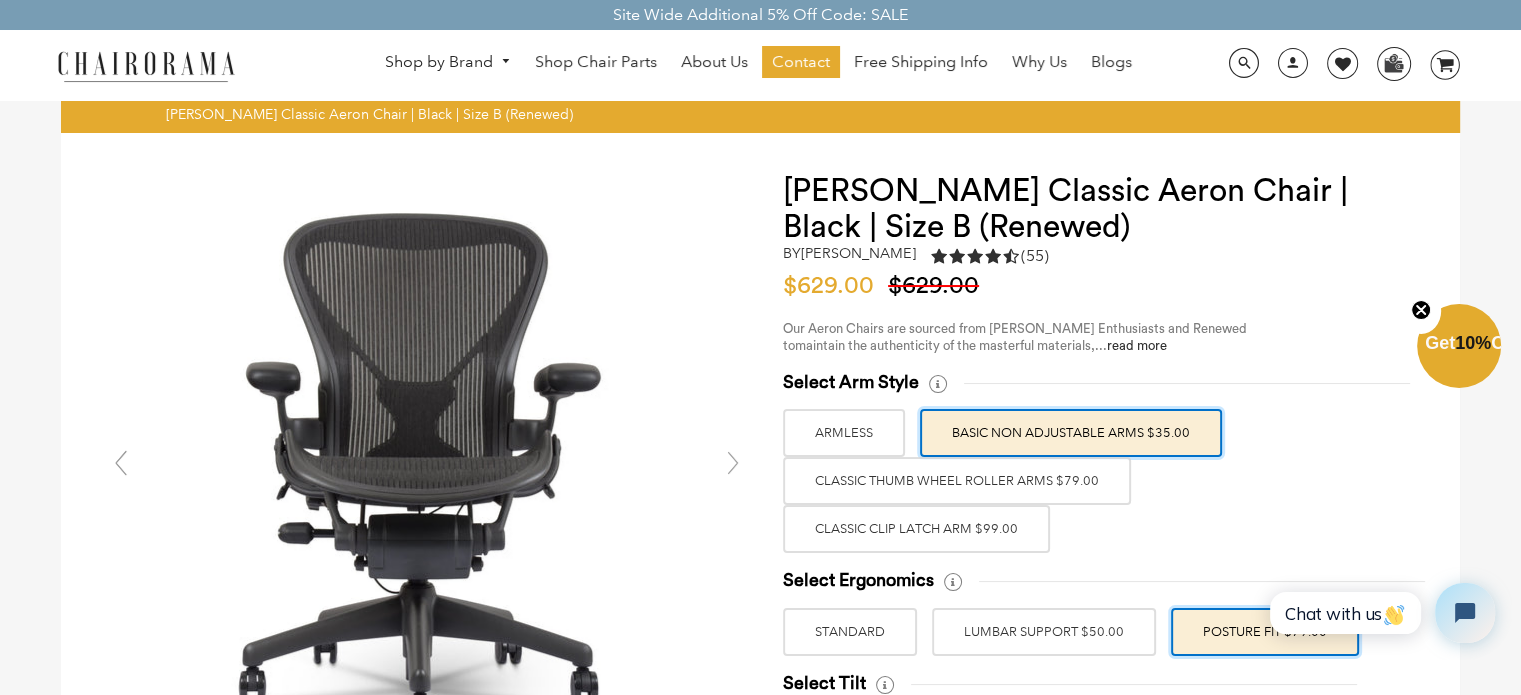 click on "Classic Thumb Wheel Roller Arms $79.00" at bounding box center (957, 481) 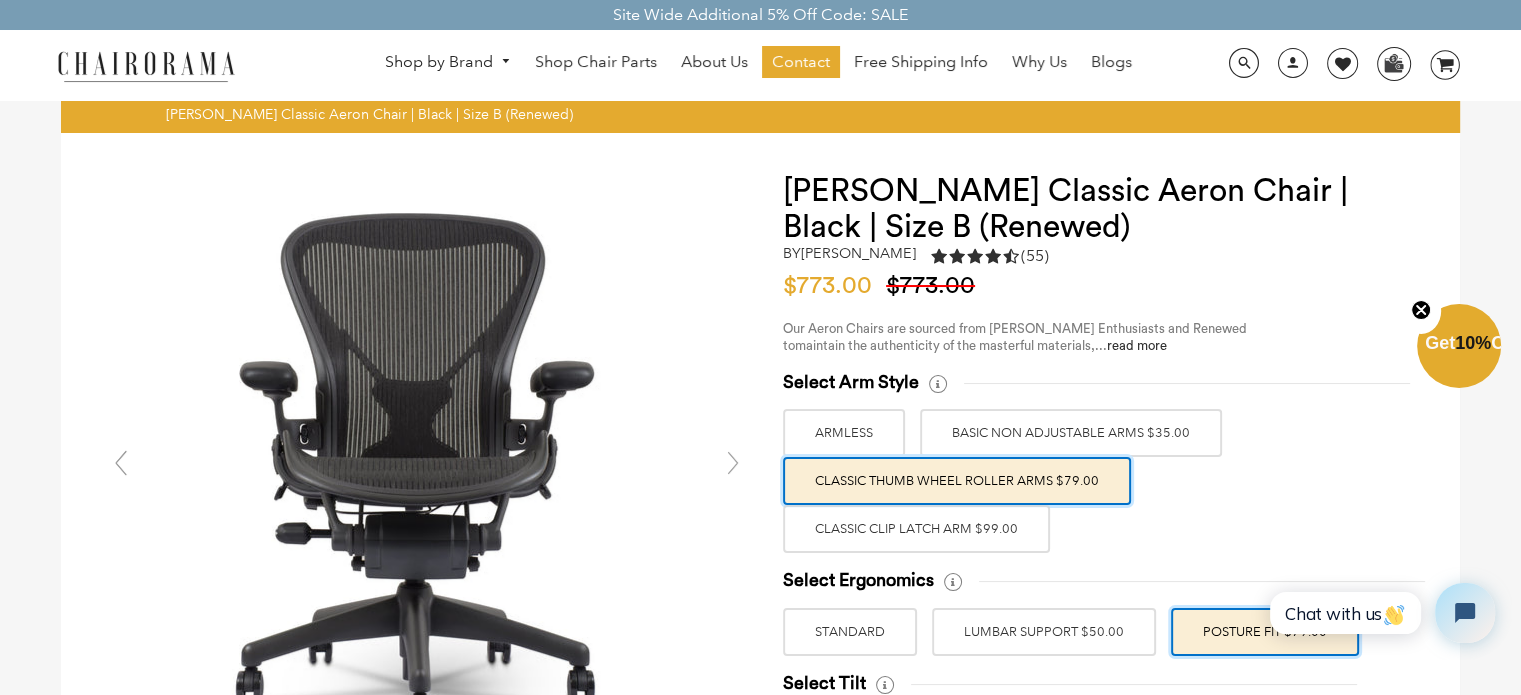 click on "BASIC NON ADJUSTABLE ARMS $35.00" at bounding box center (1071, 433) 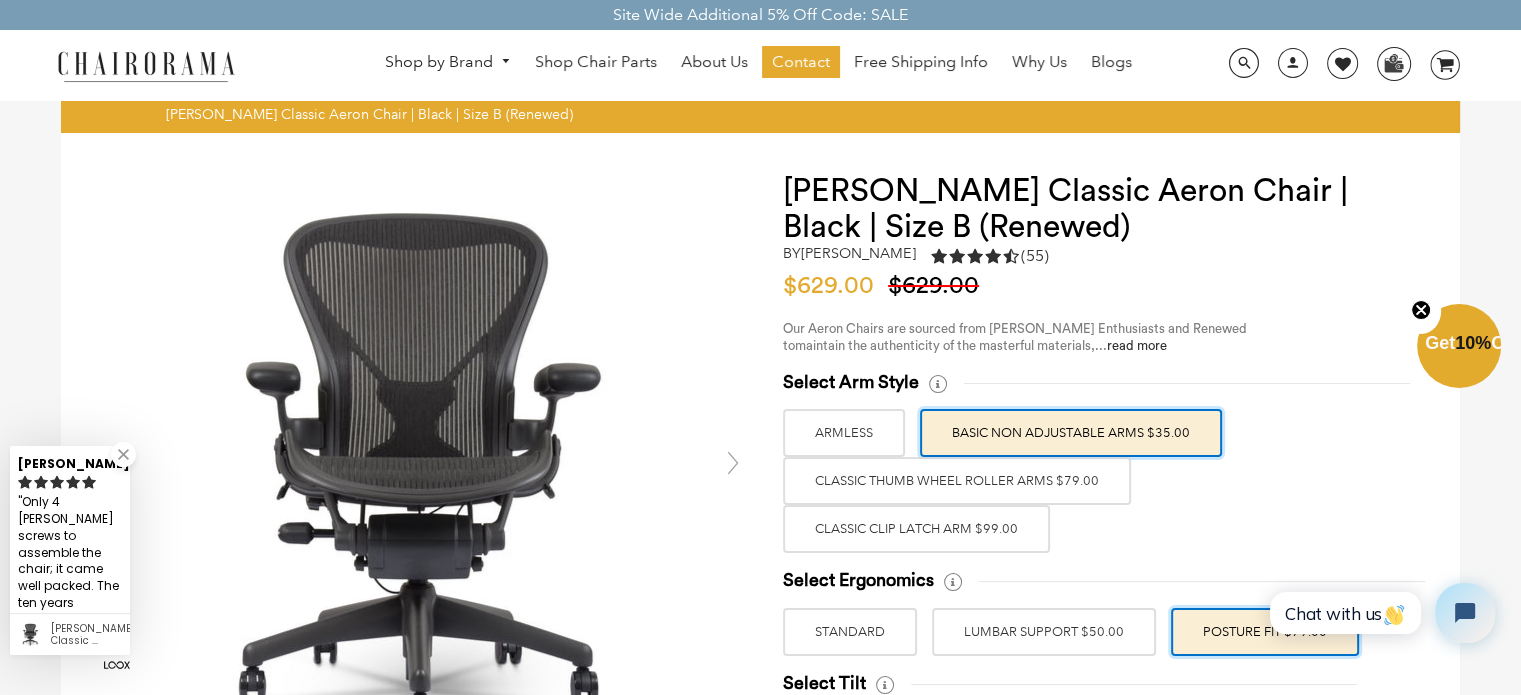 click on "Classic Thumb Wheel Roller Arms $79.00" at bounding box center [957, 481] 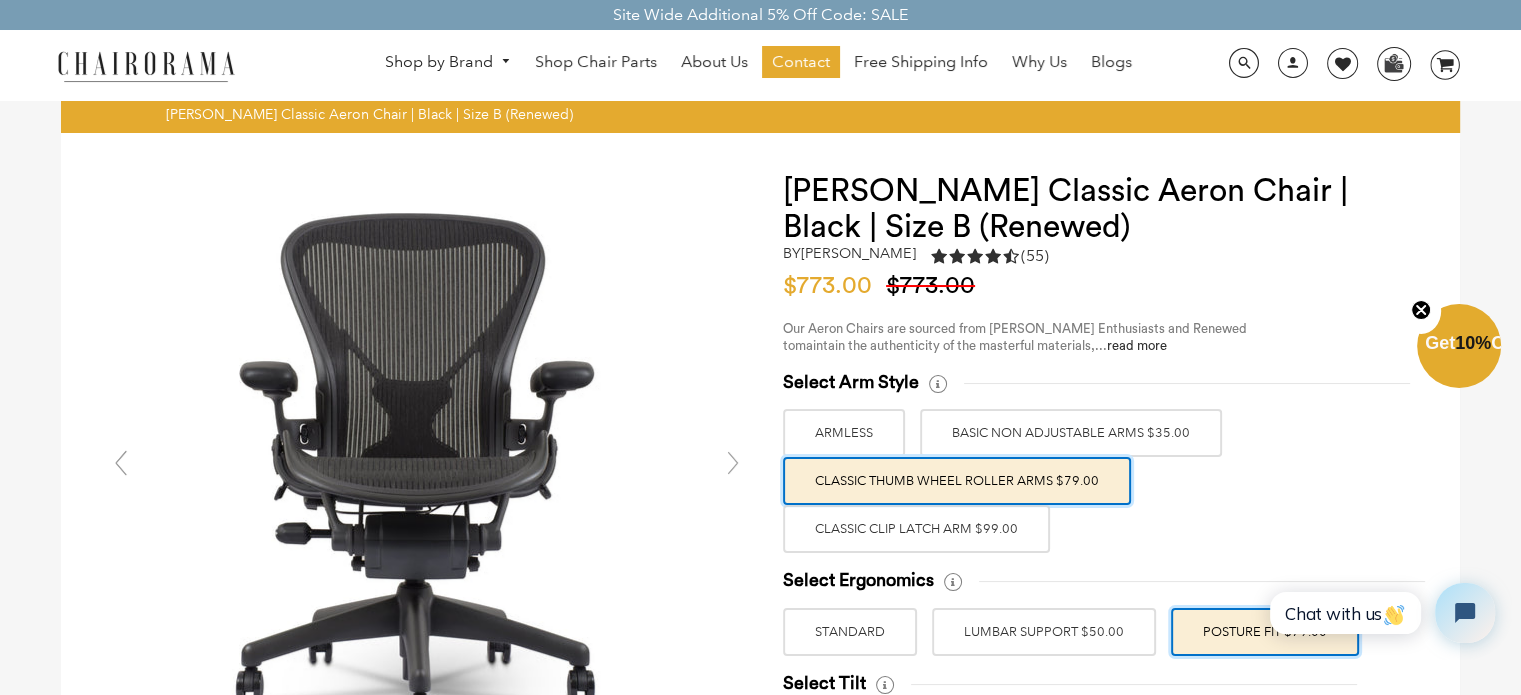 click on "Classic Thumb Wheel Roller Arms $79.00" at bounding box center (957, 481) 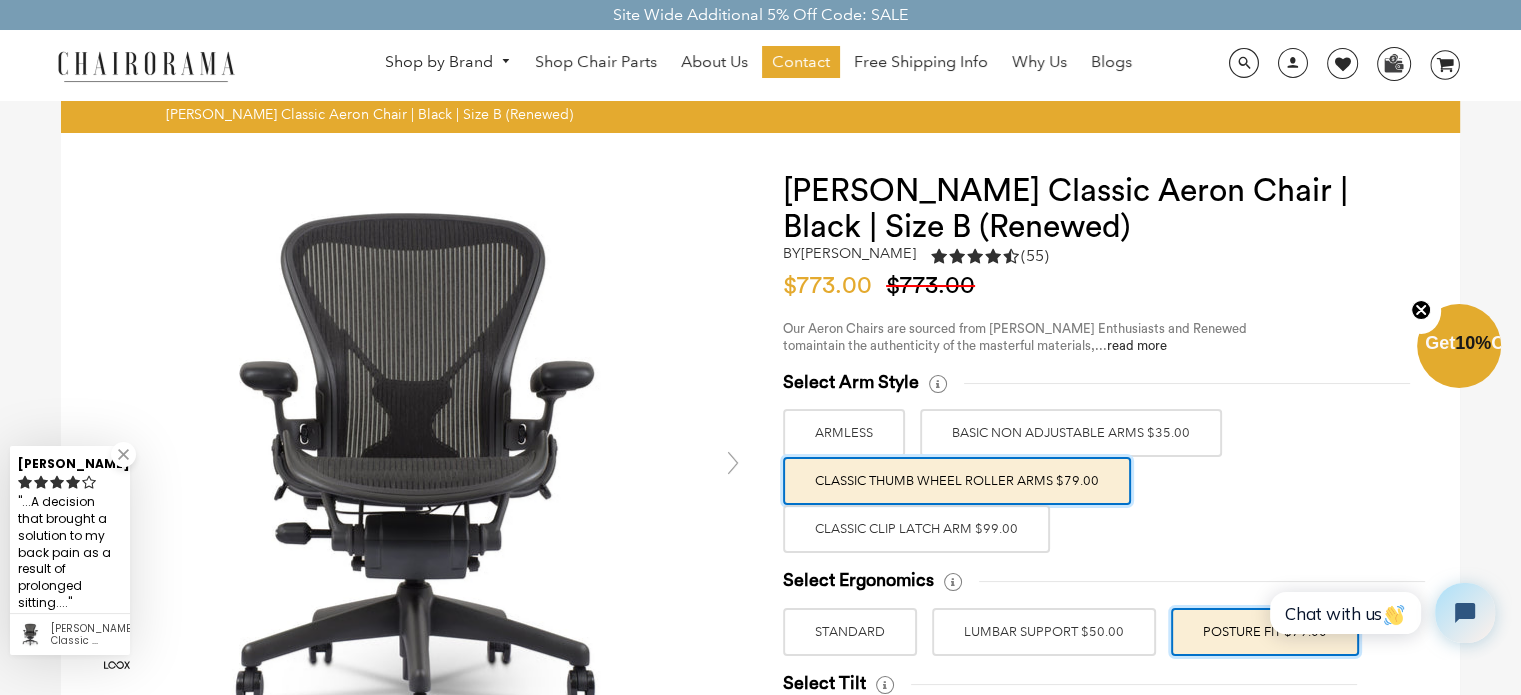 click on "BASIC NON ADJUSTABLE ARMS $35.00" at bounding box center (1071, 433) 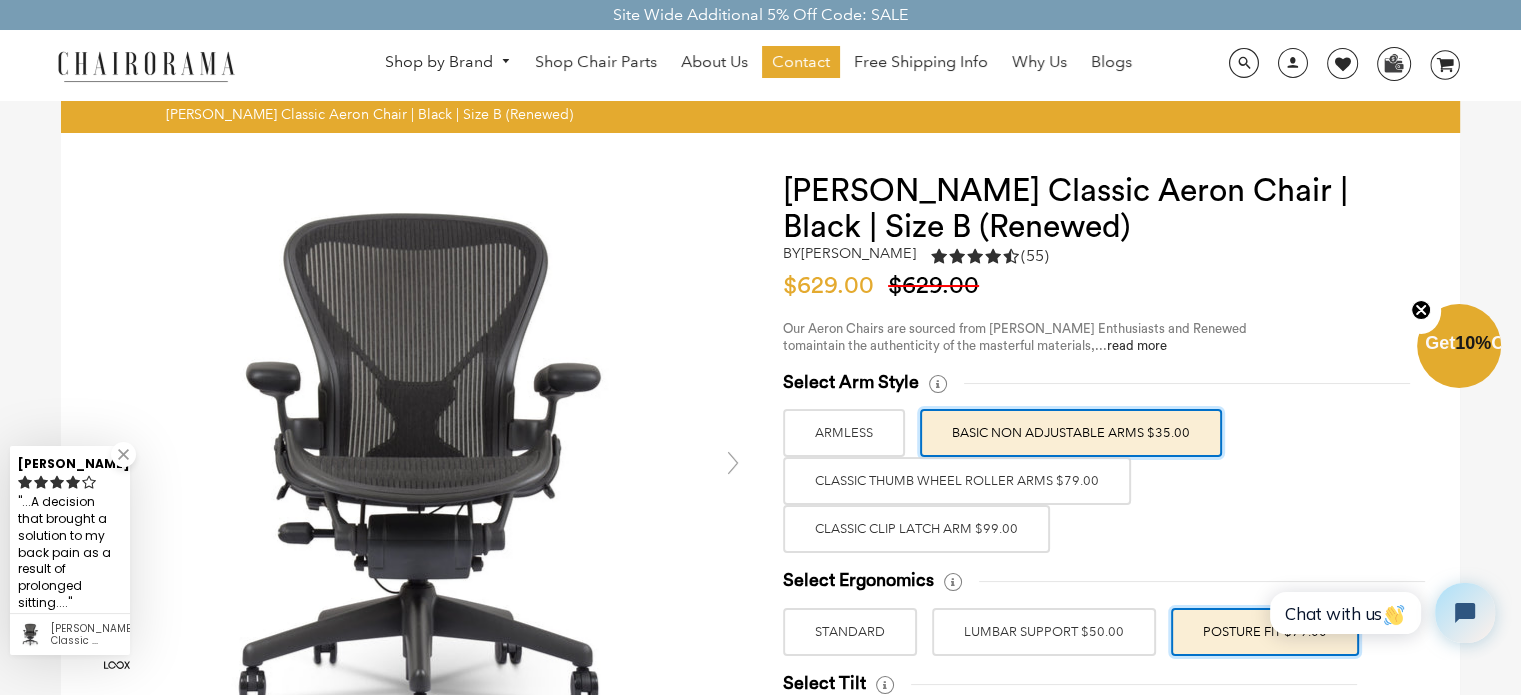 click on "Classic Thumb Wheel Roller Arms $79.00" at bounding box center [957, 481] 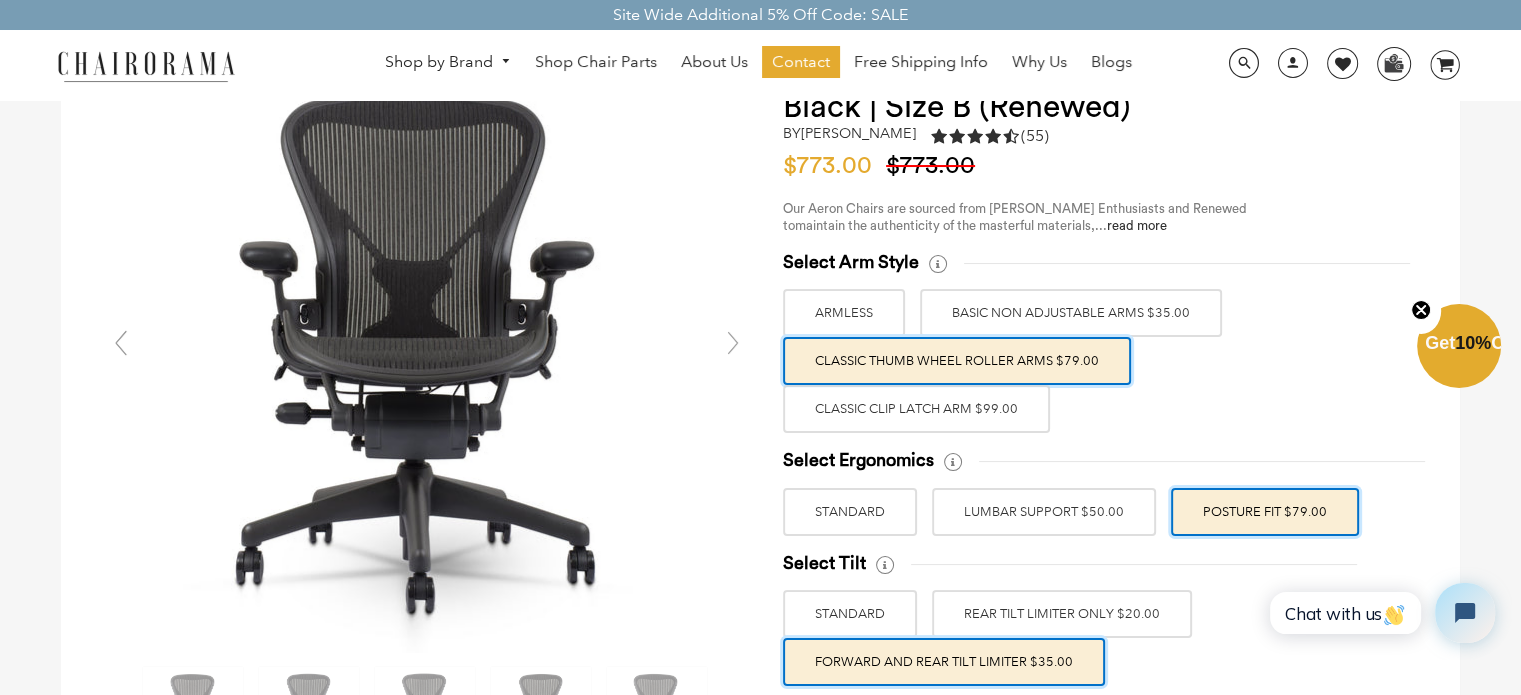 scroll, scrollTop: 134, scrollLeft: 0, axis: vertical 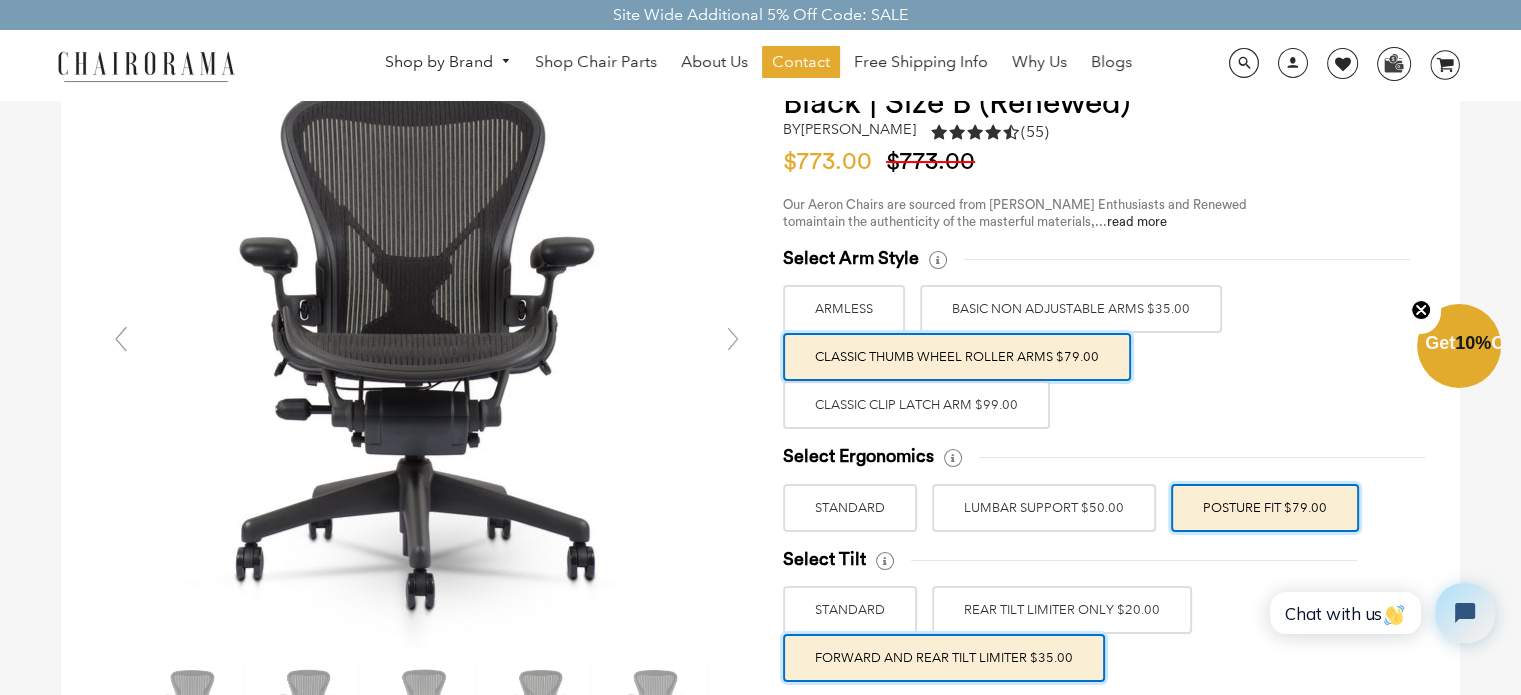 click on "Classic Clip Latch Arm $99.00" at bounding box center (916, 405) 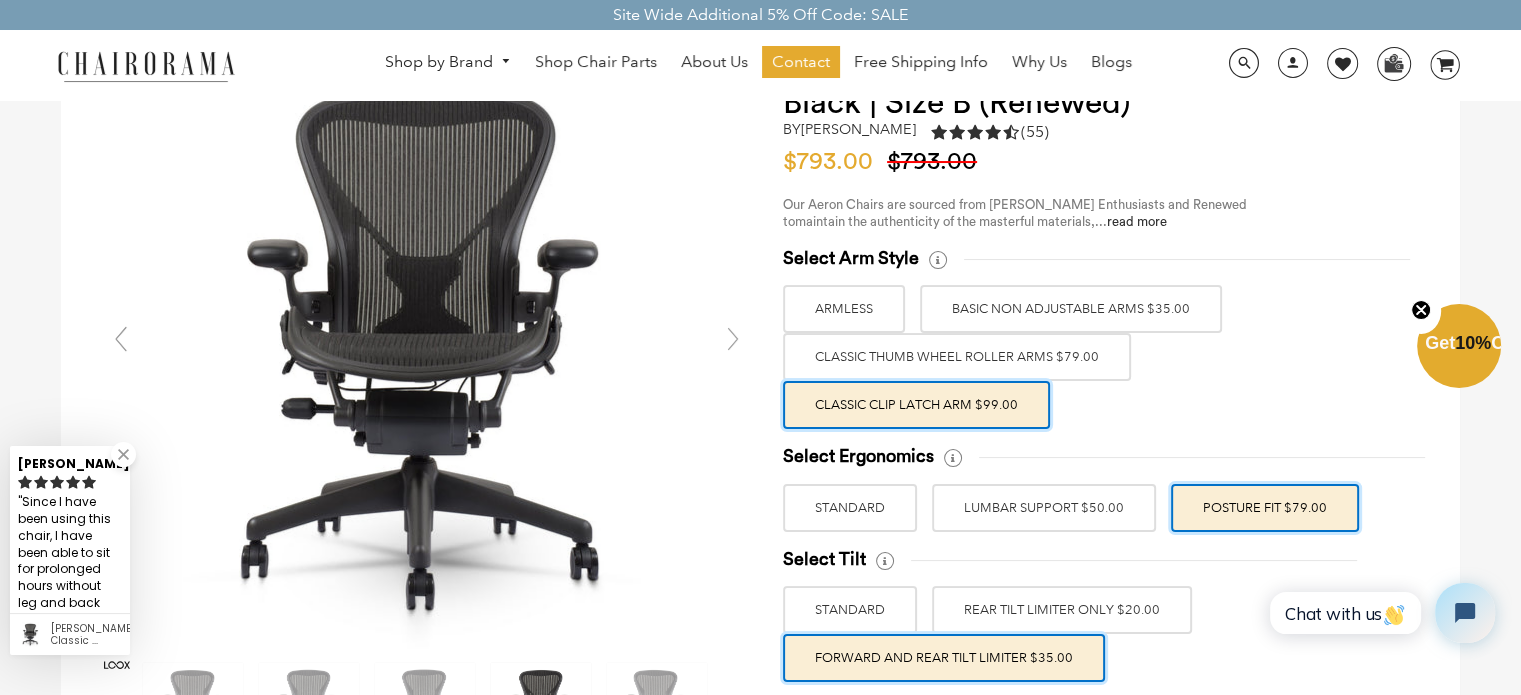 click on "Classic Thumb Wheel Roller Arms $79.00" at bounding box center [957, 357] 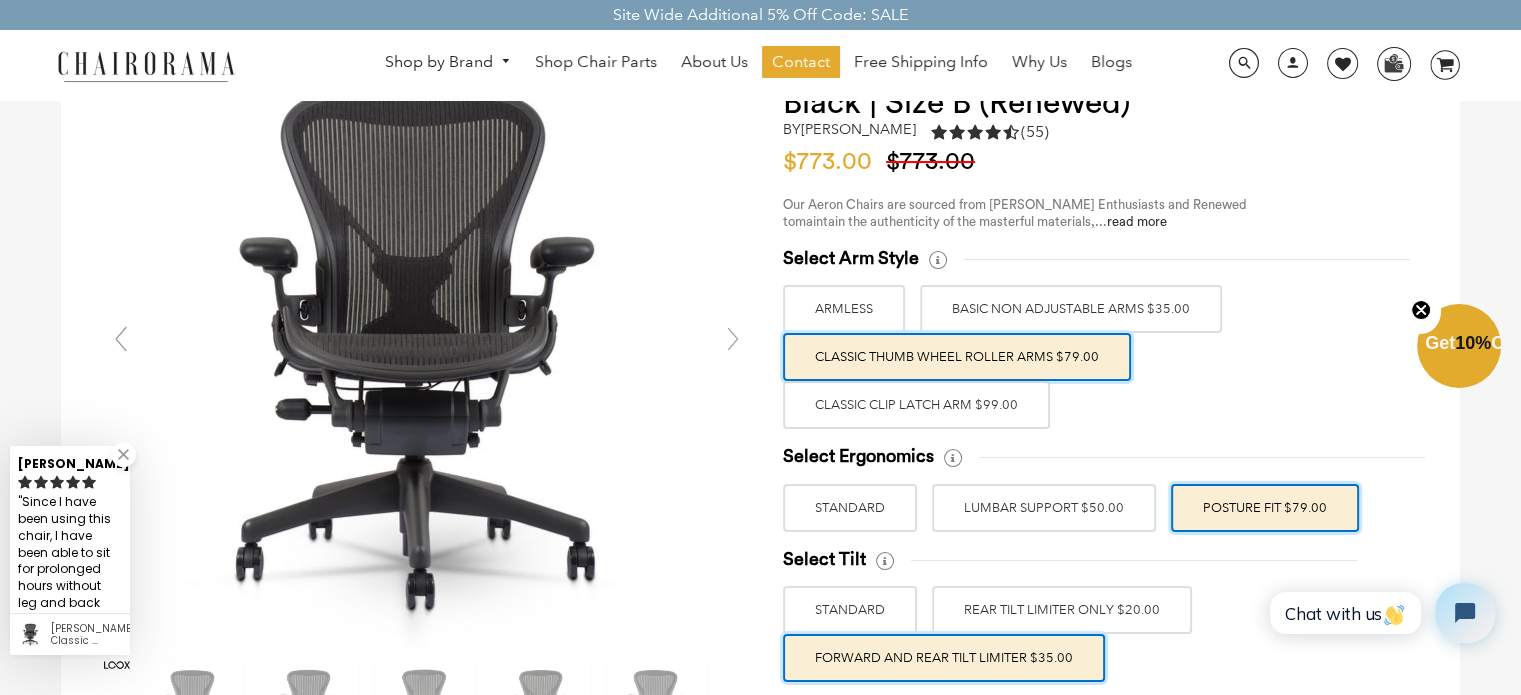 click on "Classic Clip Latch Arm $99.00" at bounding box center (916, 405) 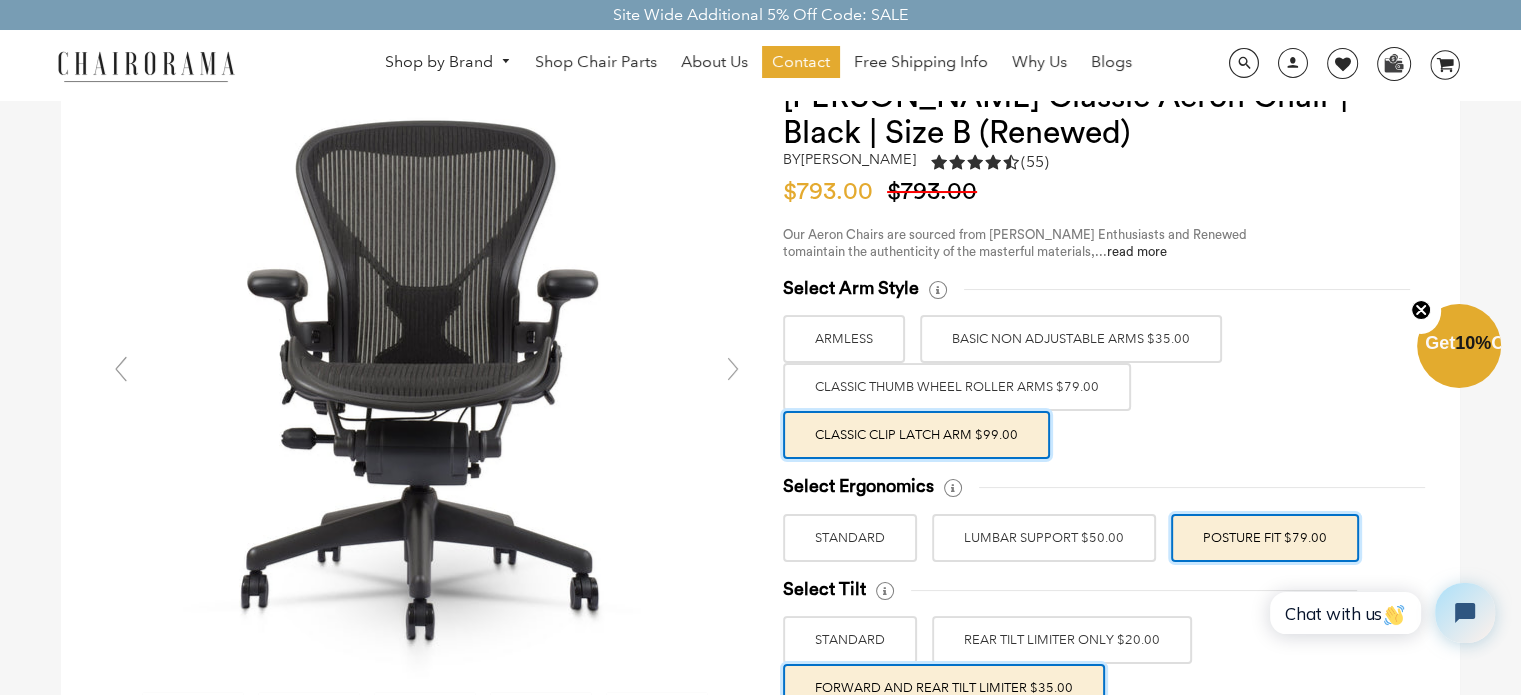 scroll, scrollTop: 0, scrollLeft: 0, axis: both 